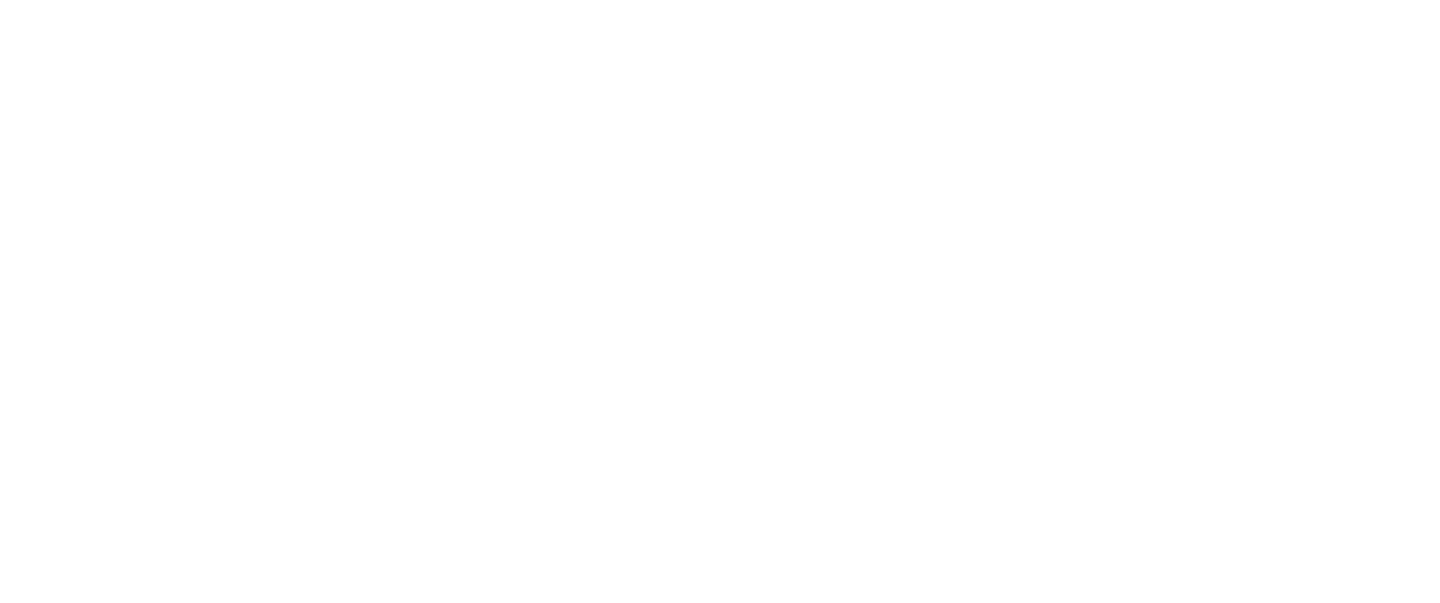 scroll, scrollTop: 0, scrollLeft: 0, axis: both 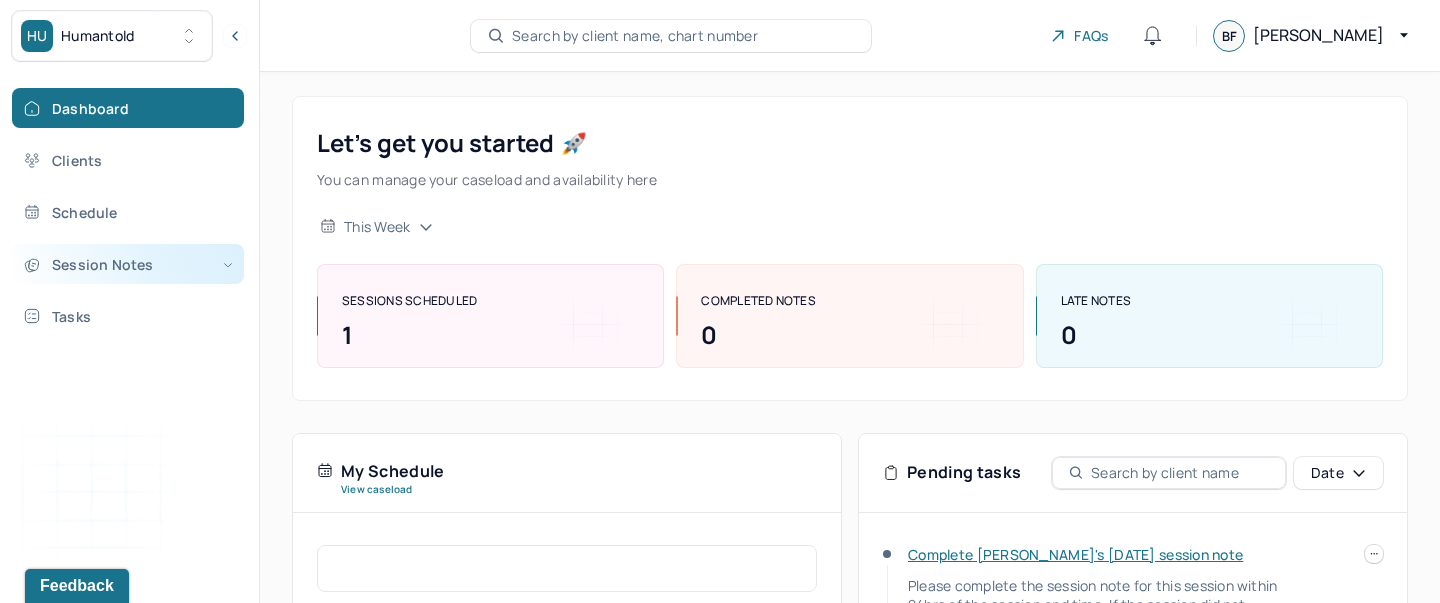 click on "Session Notes" at bounding box center [128, 264] 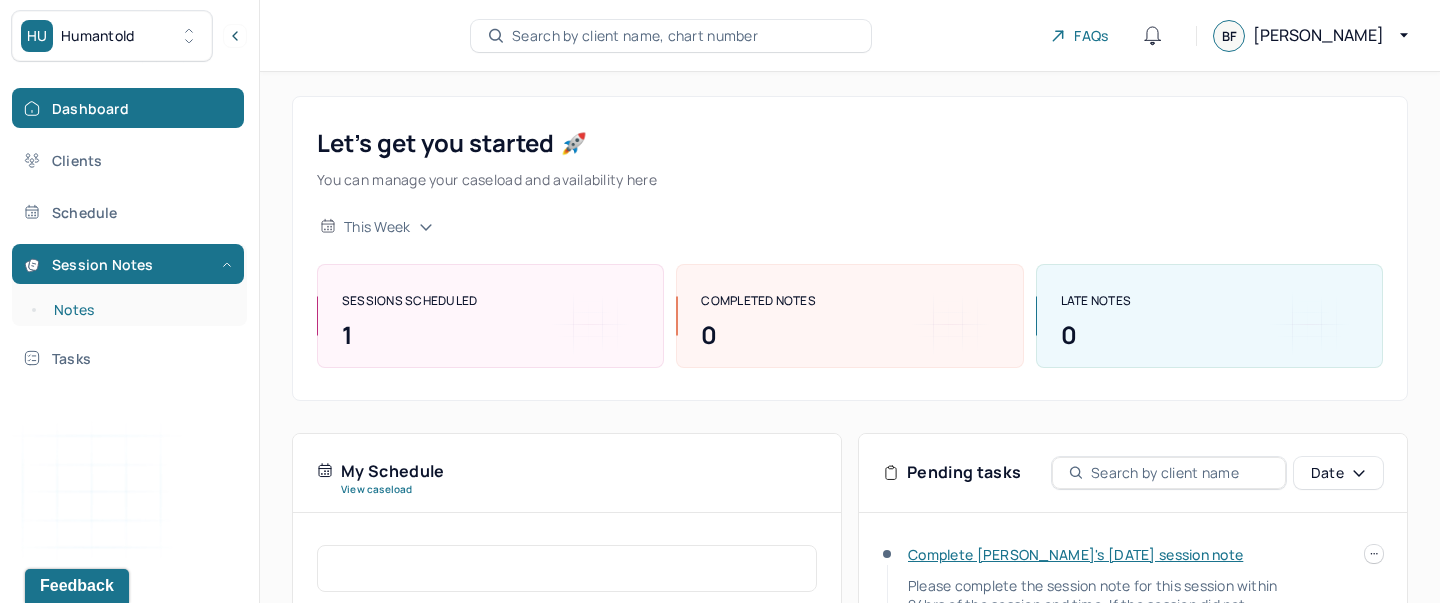 click on "Notes" at bounding box center (139, 310) 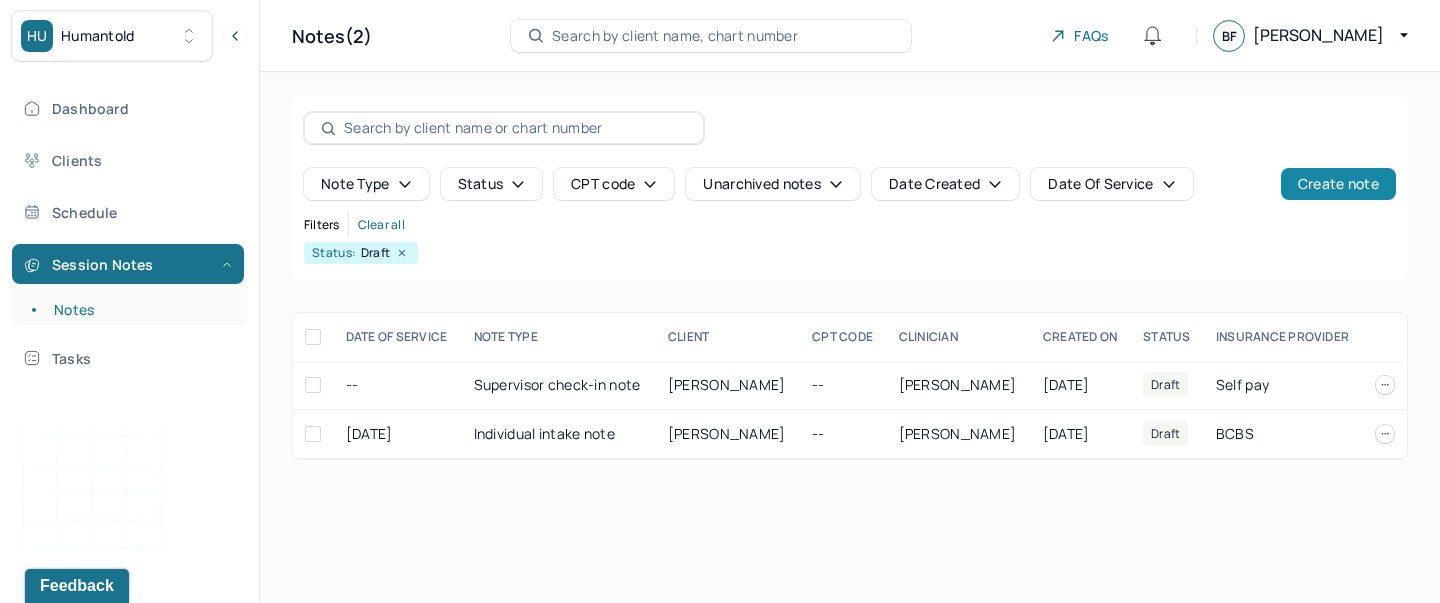 click on "Create note" at bounding box center [1338, 184] 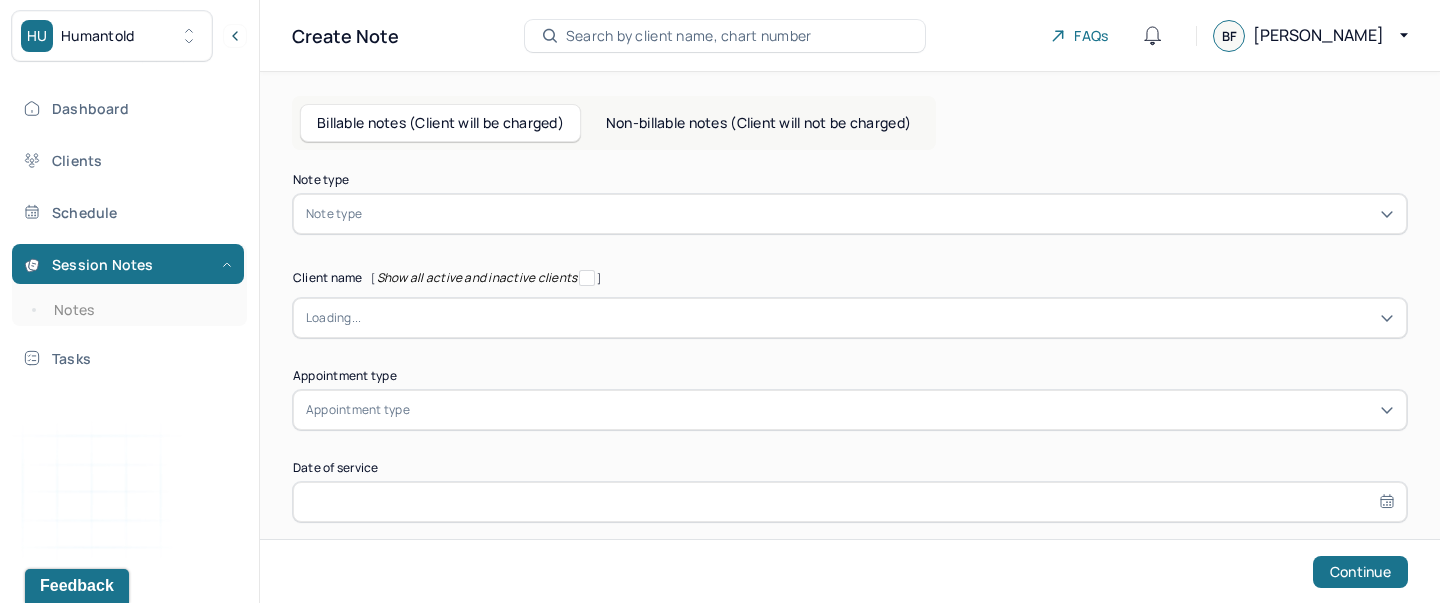 click on "Non-billable notes (Client will not be charged)" at bounding box center (758, 123) 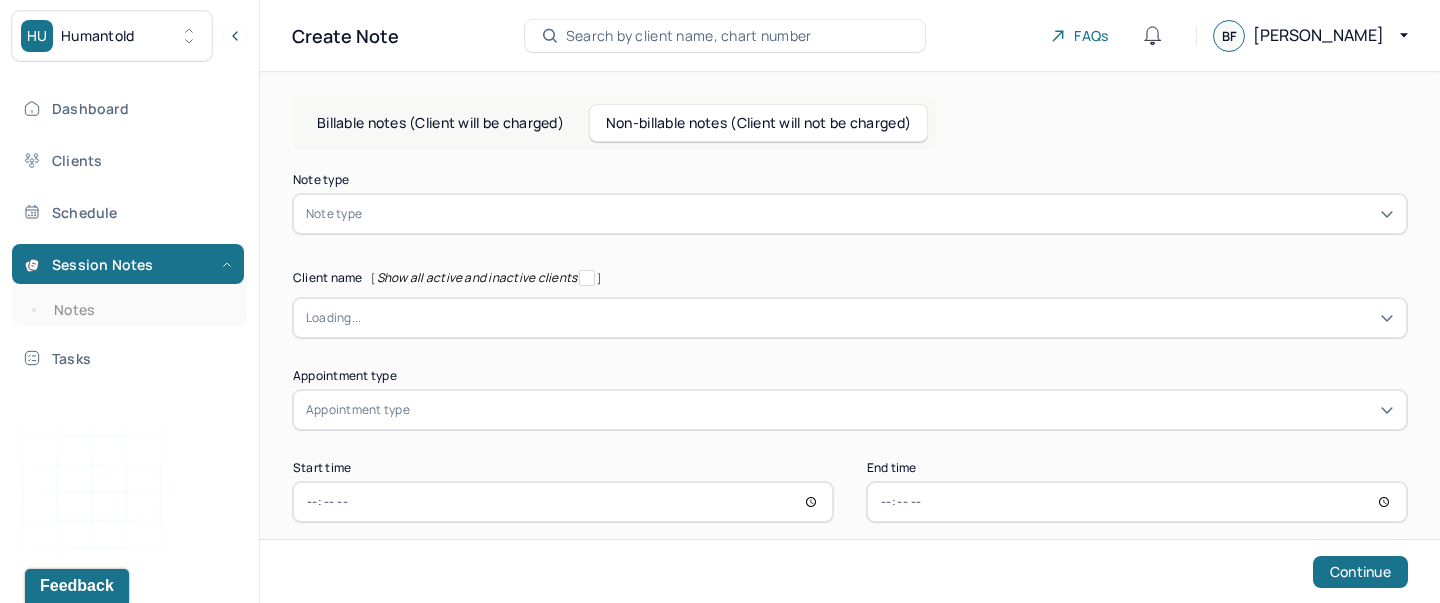 click at bounding box center [880, 214] 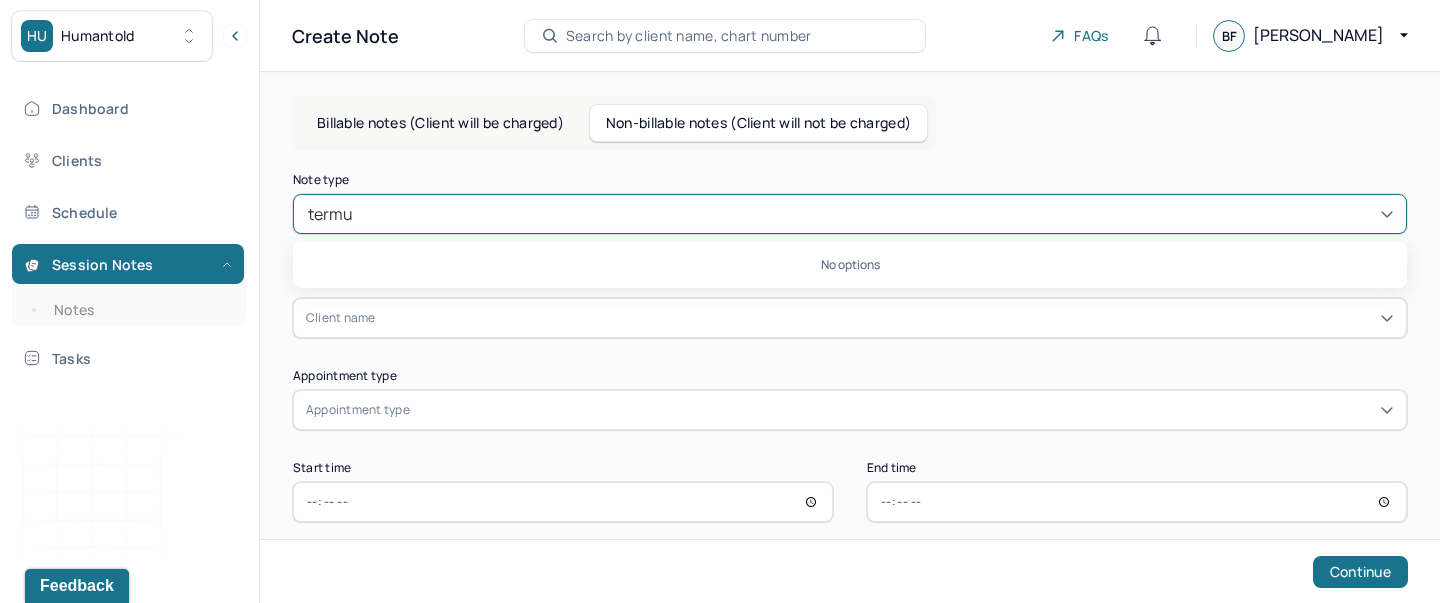 type on "term" 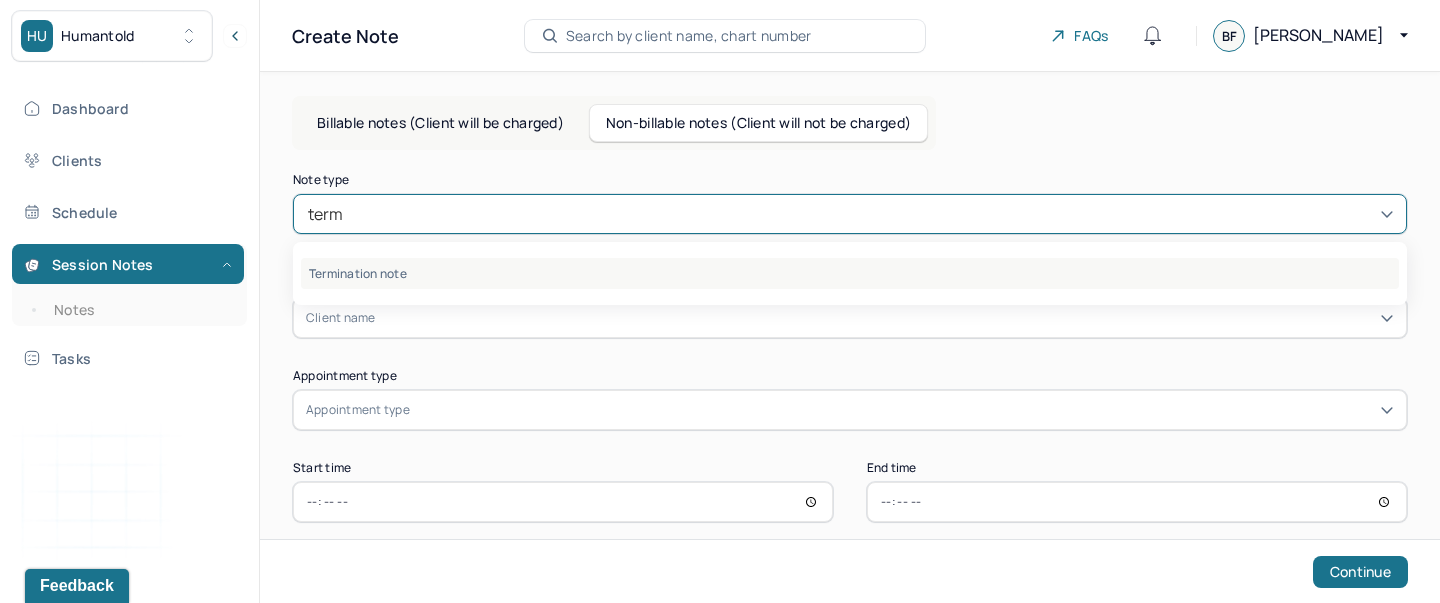 click on "Termination note" at bounding box center [850, 273] 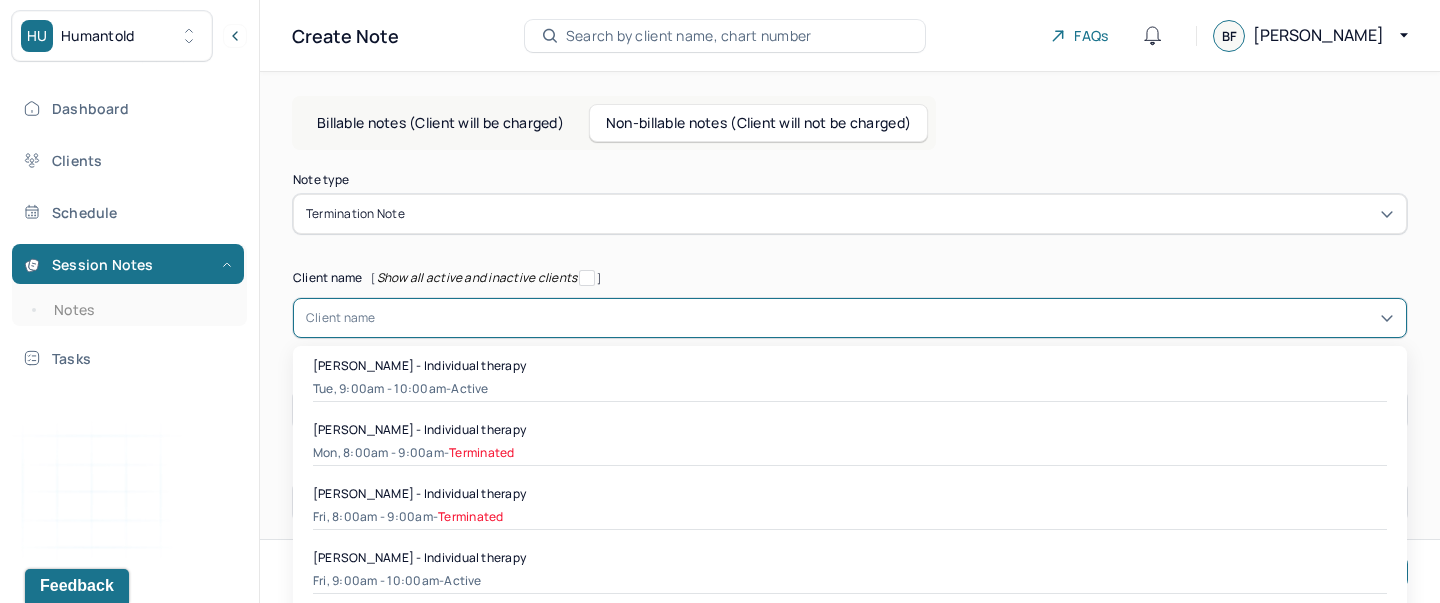 click on "[object Object], 1 of 37. 37 results available. Use Up and Down to choose options, press Enter to select the currently focused option, press Escape to exit the menu, press Tab to select the option and exit the menu. Client name [PERSON_NAME] - Individual therapy Tue, 9:00am - 10:00am  -  active [PERSON_NAME] - Individual therapy Mon, 8:00am - 9:00am  -  Terminated [PERSON_NAME] - Individual therapy Fri, 8:00am - 9:00am  -  Terminated [PERSON_NAME] - Individual therapy Fri, 9:00am - 10:00am  -  active [PERSON_NAME] - Individual therapy Wed, 8:00am - 9:00am  -  active [PERSON_NAME] - Individual therapy Wed, 5:00pm - 6:00pm  -  active [PERSON_NAME] - Individual therapy Mon, 1:00pm - 1:20pm  -  active [PERSON_NAME] - Individual therapy Mon, 8:00am - 9:00am  -  active [PERSON_NAME] - Individual therapy Thu, 7:00pm - 8:00pm  -  active [PERSON_NAME] - Individual therapy Thu, 8:00pm - 9:00pm  -  active Gleb Pobegailo - Individual therapy Tue, 6:00pm - 7:00pm  -  Terminated Fri, 5:30pm - 6:30pm" at bounding box center (850, 318) 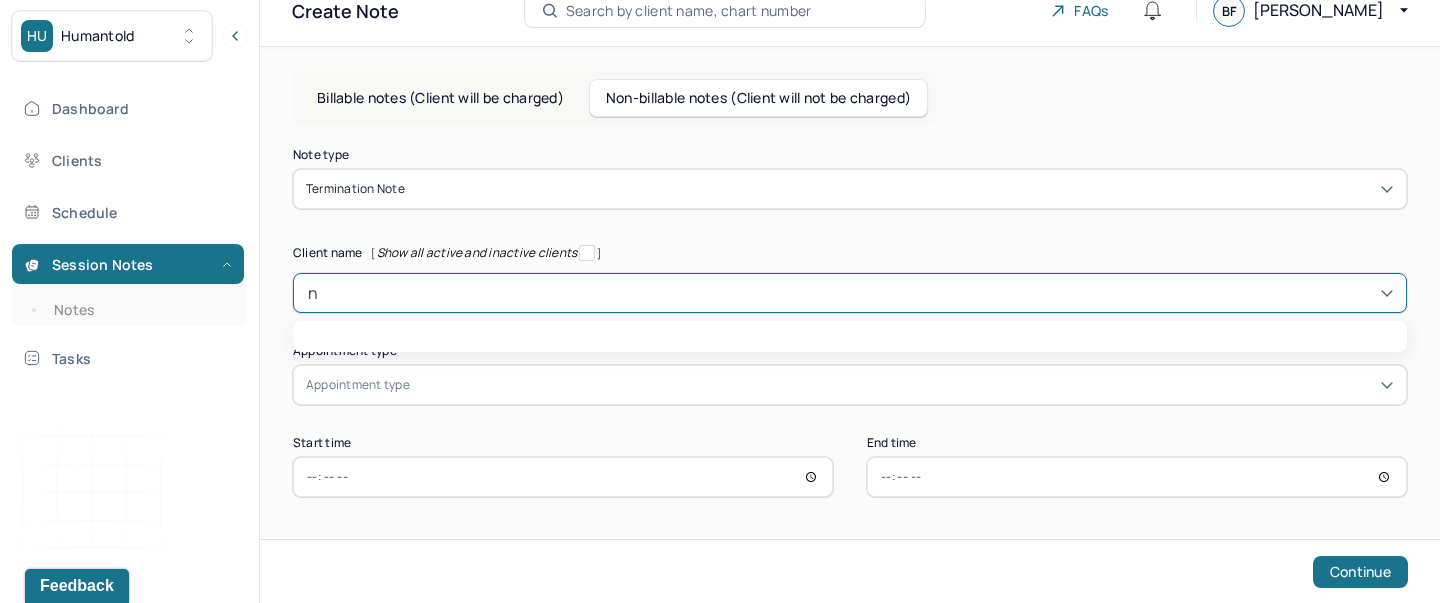 scroll, scrollTop: 26, scrollLeft: 0, axis: vertical 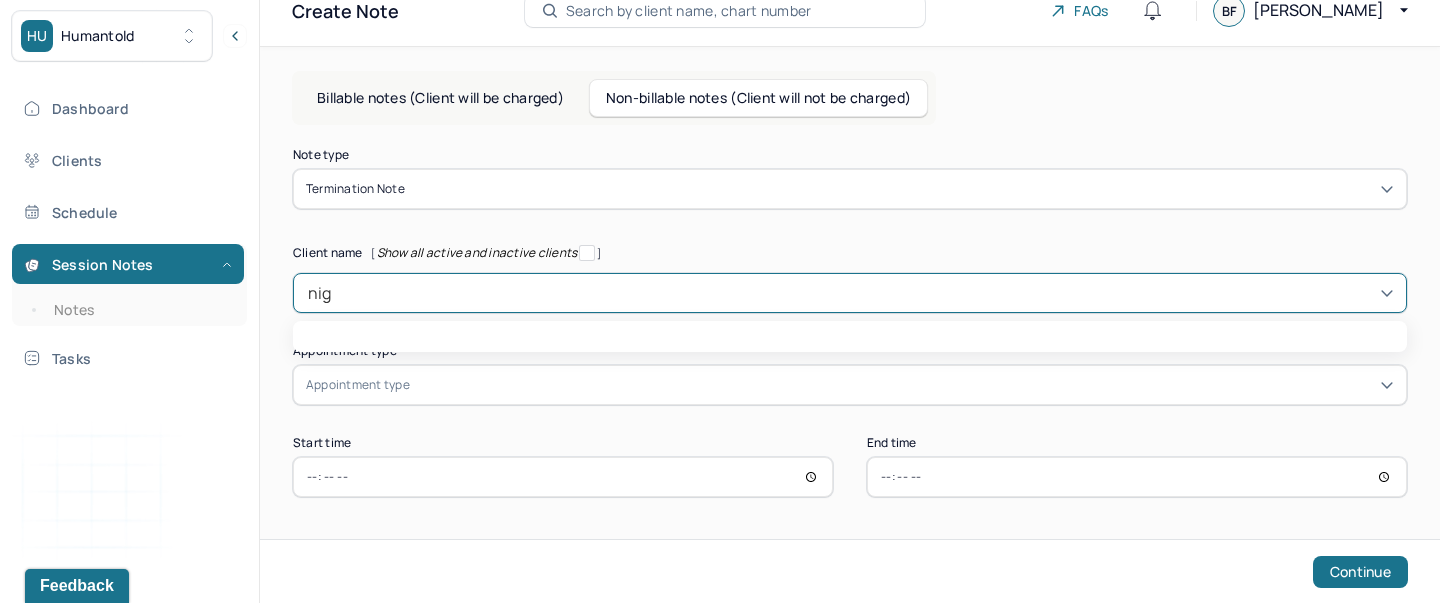 type on "nige" 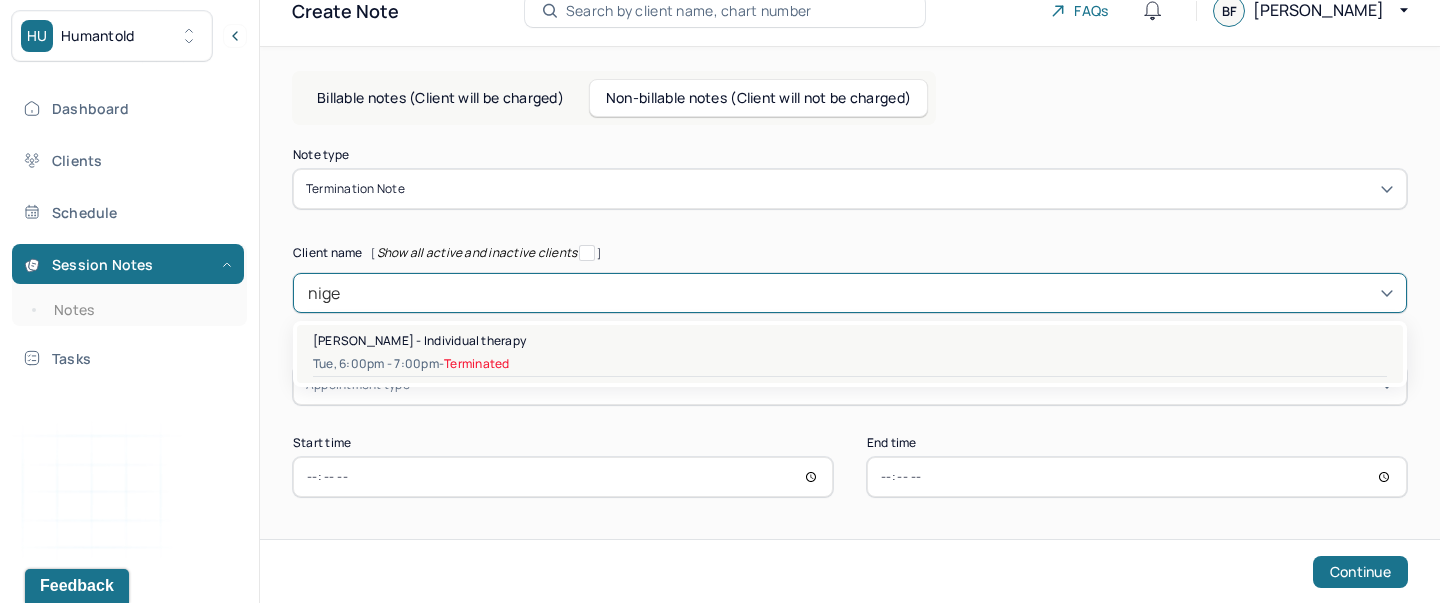 click on "[PERSON_NAME] - Individual therapy" at bounding box center (419, 340) 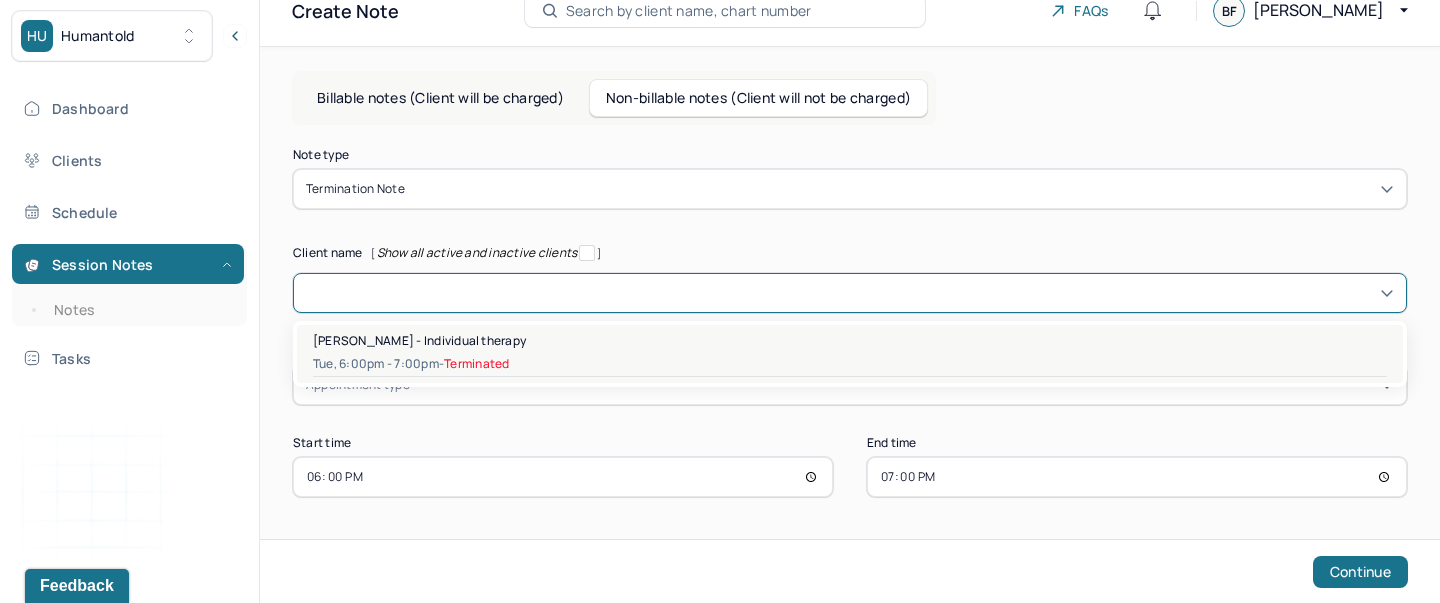 scroll, scrollTop: 32, scrollLeft: 0, axis: vertical 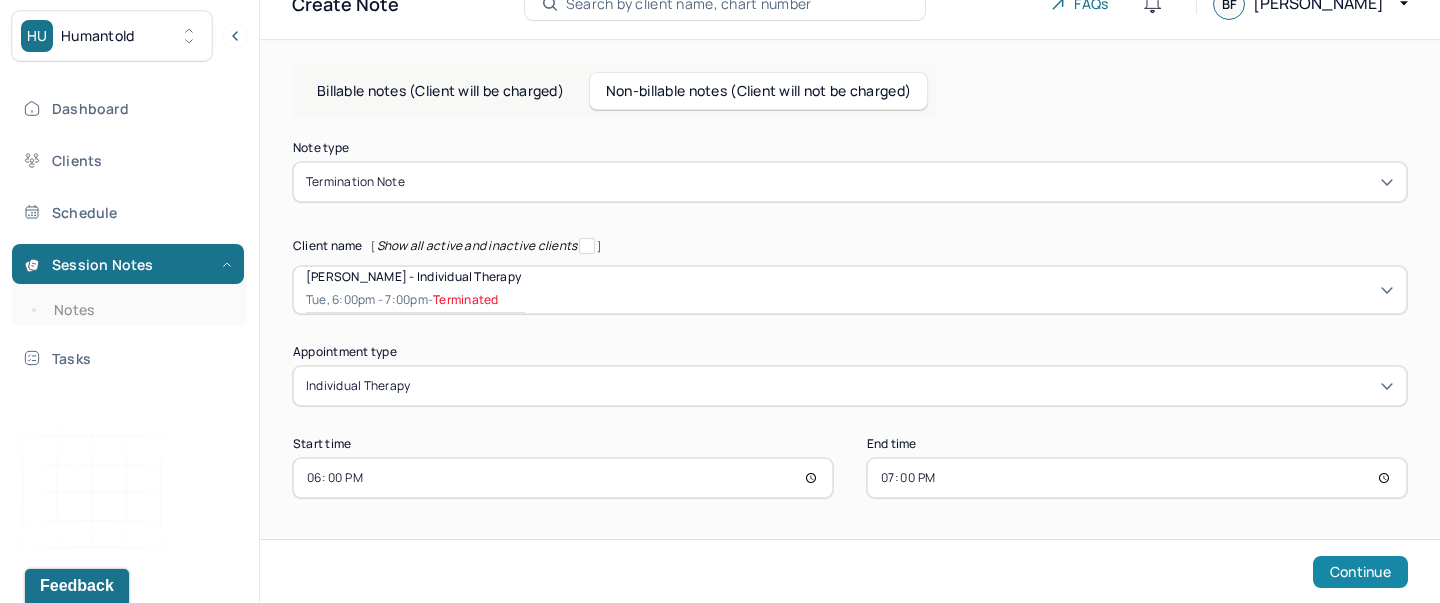 click on "Continue" at bounding box center [1360, 572] 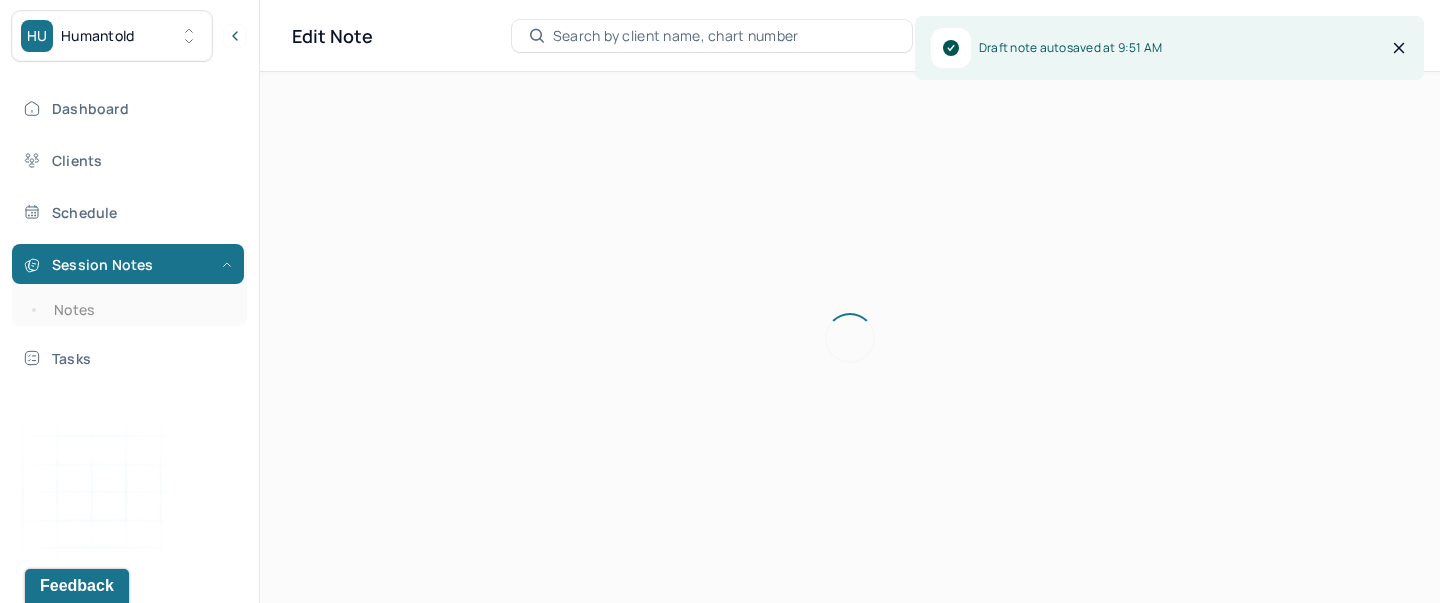 scroll, scrollTop: 0, scrollLeft: 0, axis: both 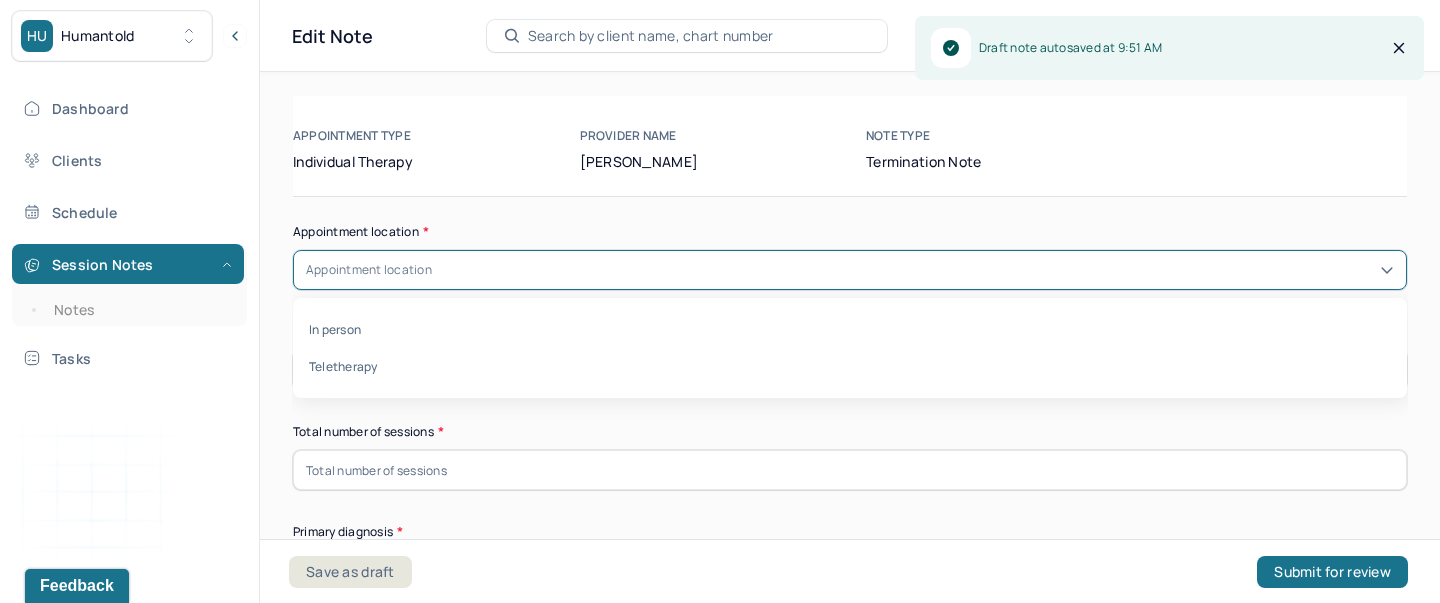 click on "Appointment location" at bounding box center (850, 270) 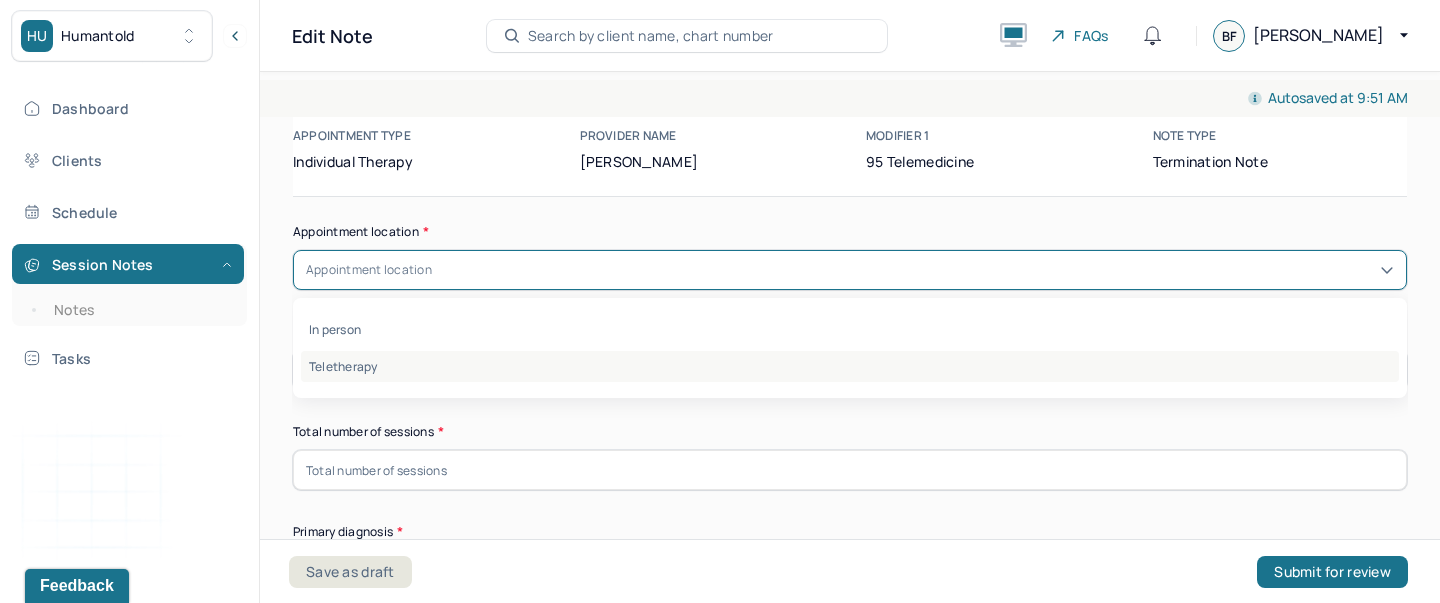 click on "Teletherapy" at bounding box center [850, 366] 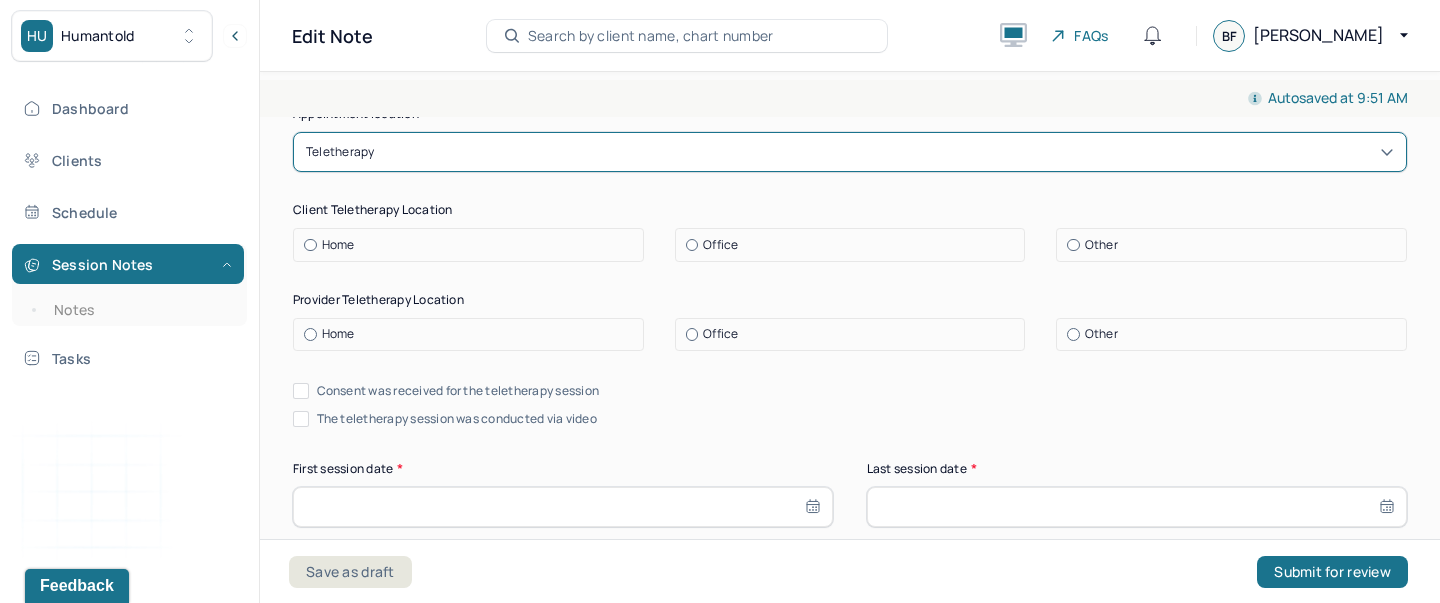 scroll, scrollTop: 235, scrollLeft: 0, axis: vertical 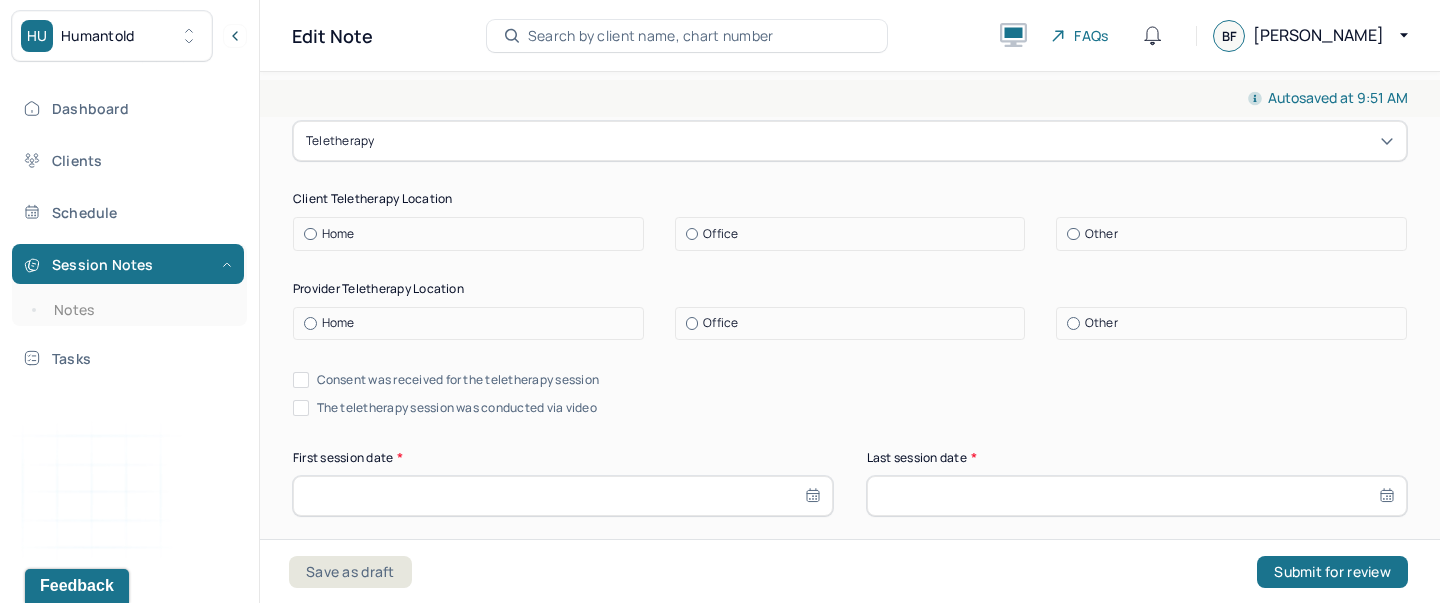 click on "Home" at bounding box center (473, 234) 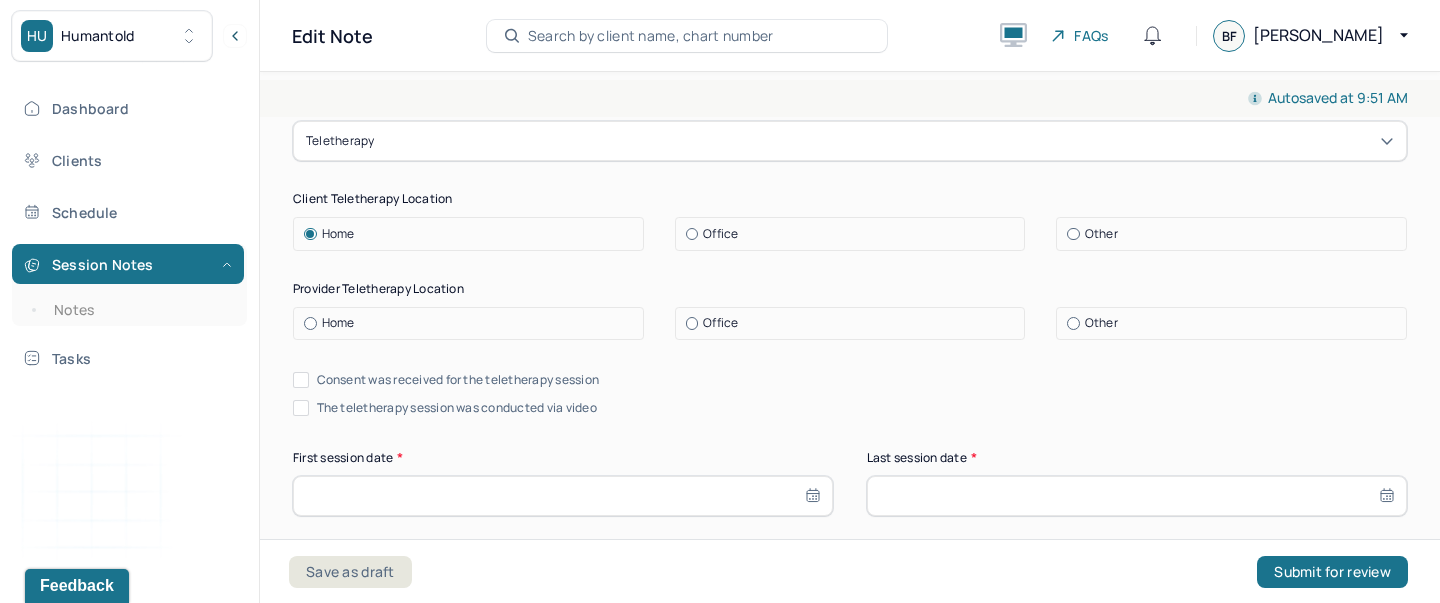 click on "Home" at bounding box center [473, 323] 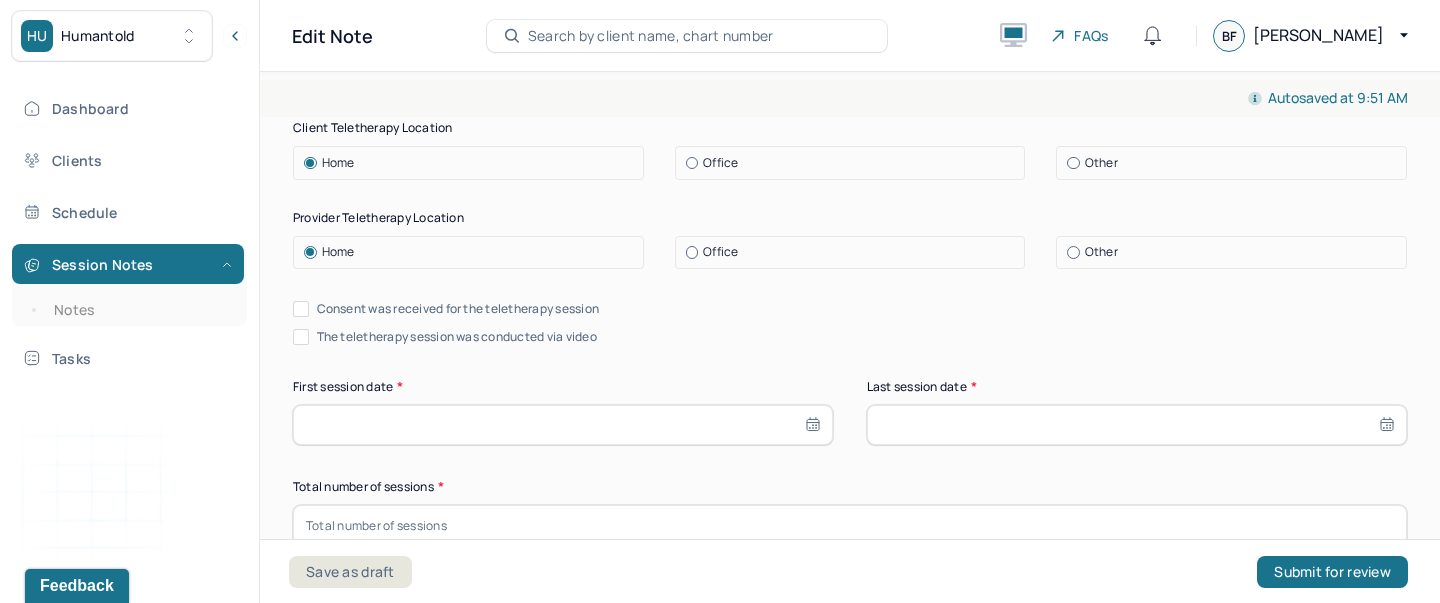 scroll, scrollTop: 312, scrollLeft: 0, axis: vertical 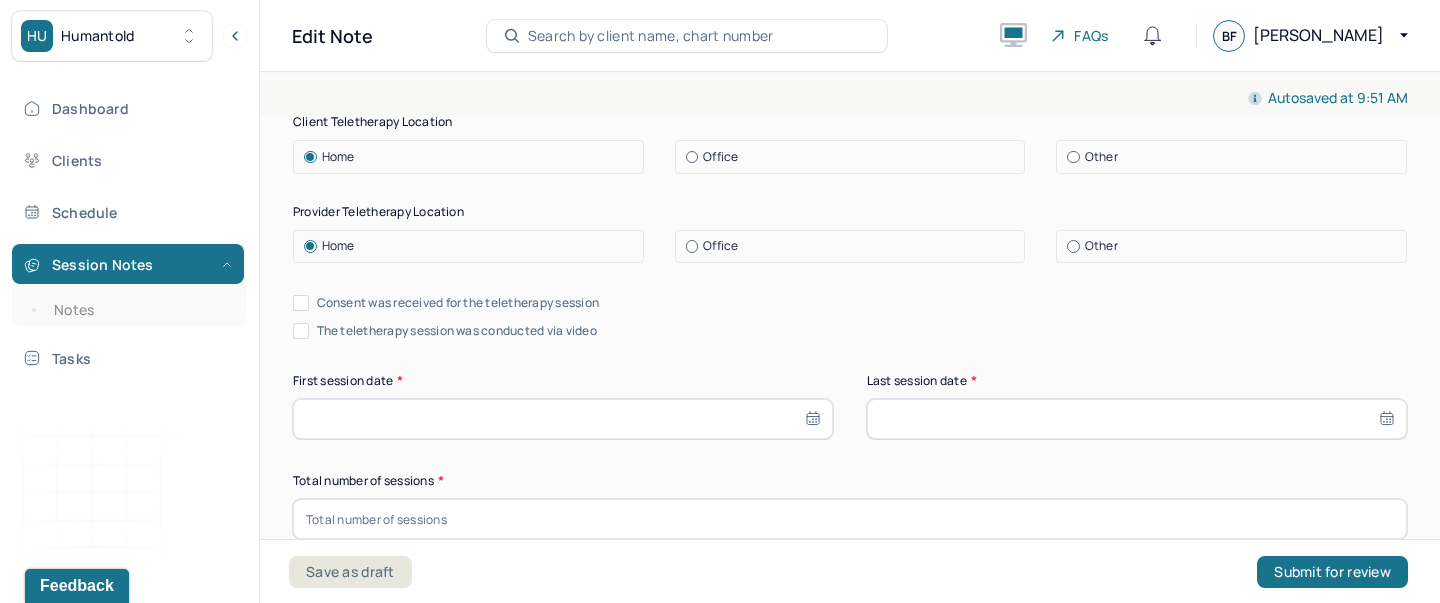 click on "Consent was received for the teletherapy session" at bounding box center [301, 303] 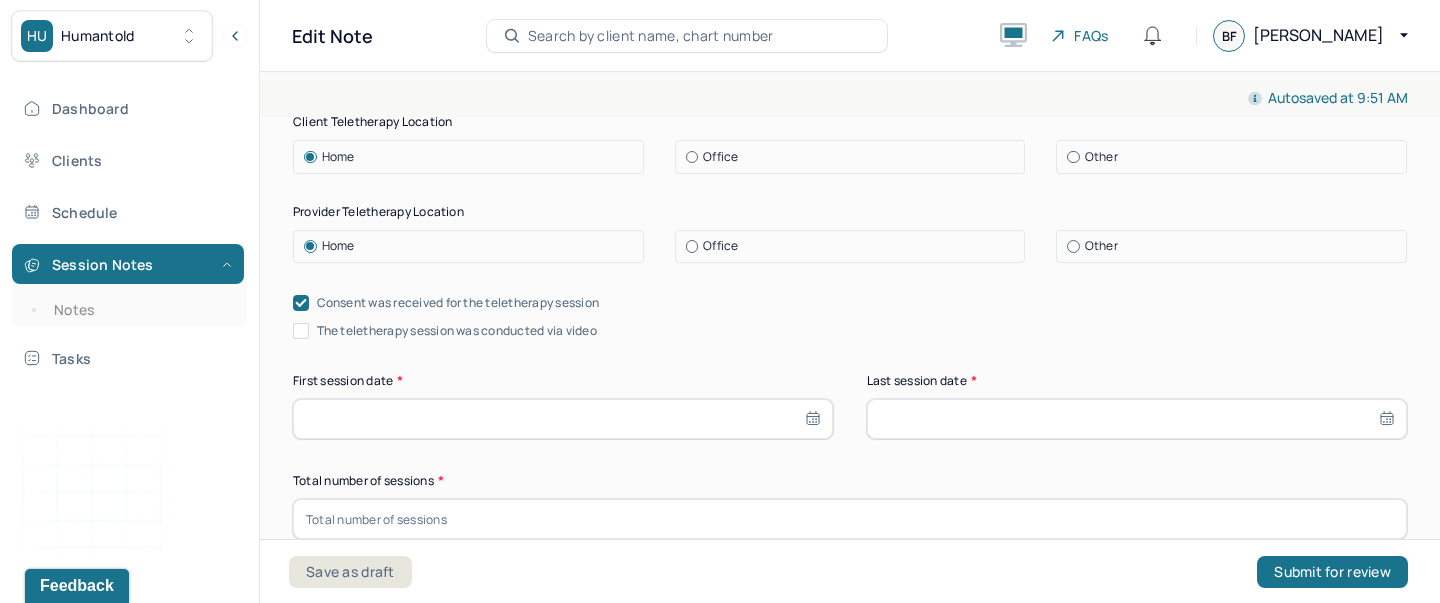 click on "Consent was received for the teletherapy session The teletherapy session was conducted via video" at bounding box center (850, 317) 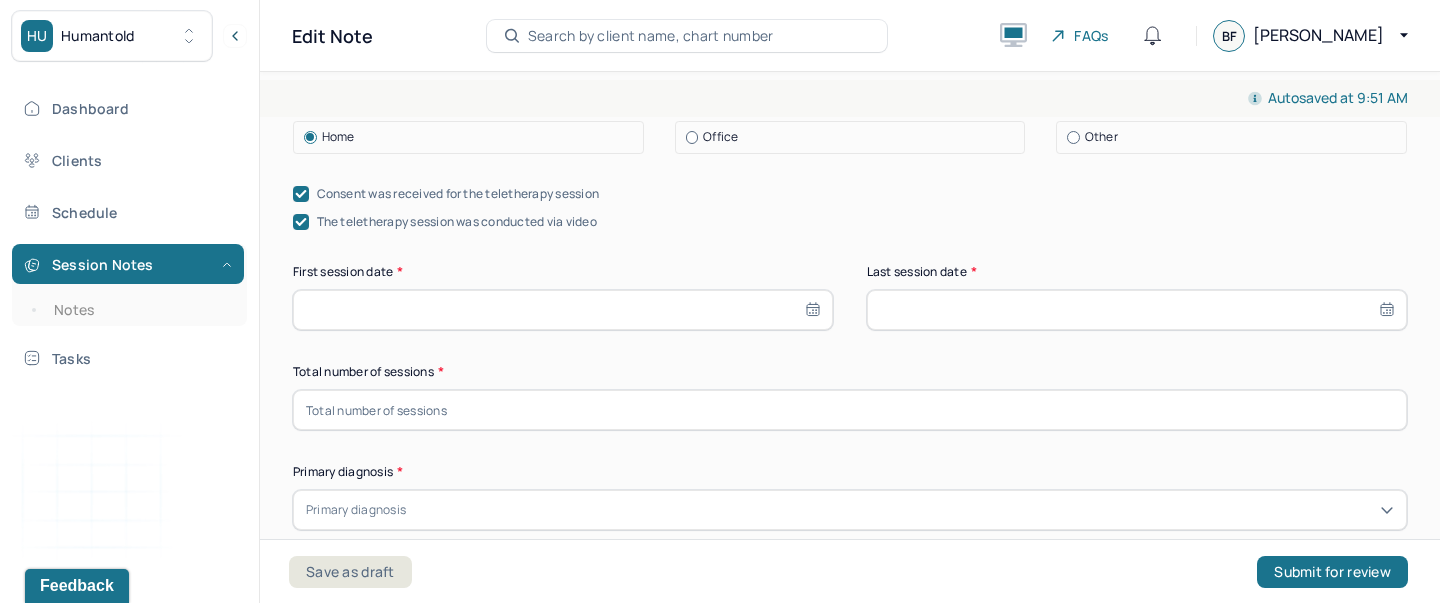 scroll, scrollTop: 434, scrollLeft: 0, axis: vertical 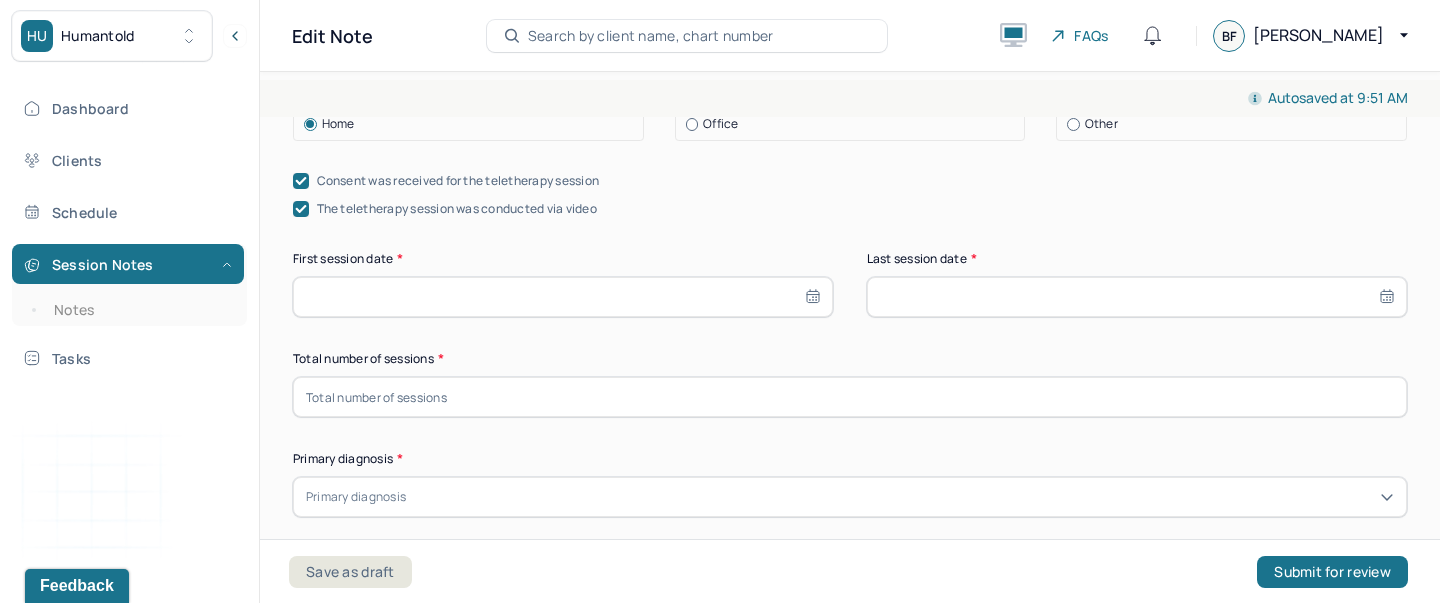 select on "6" 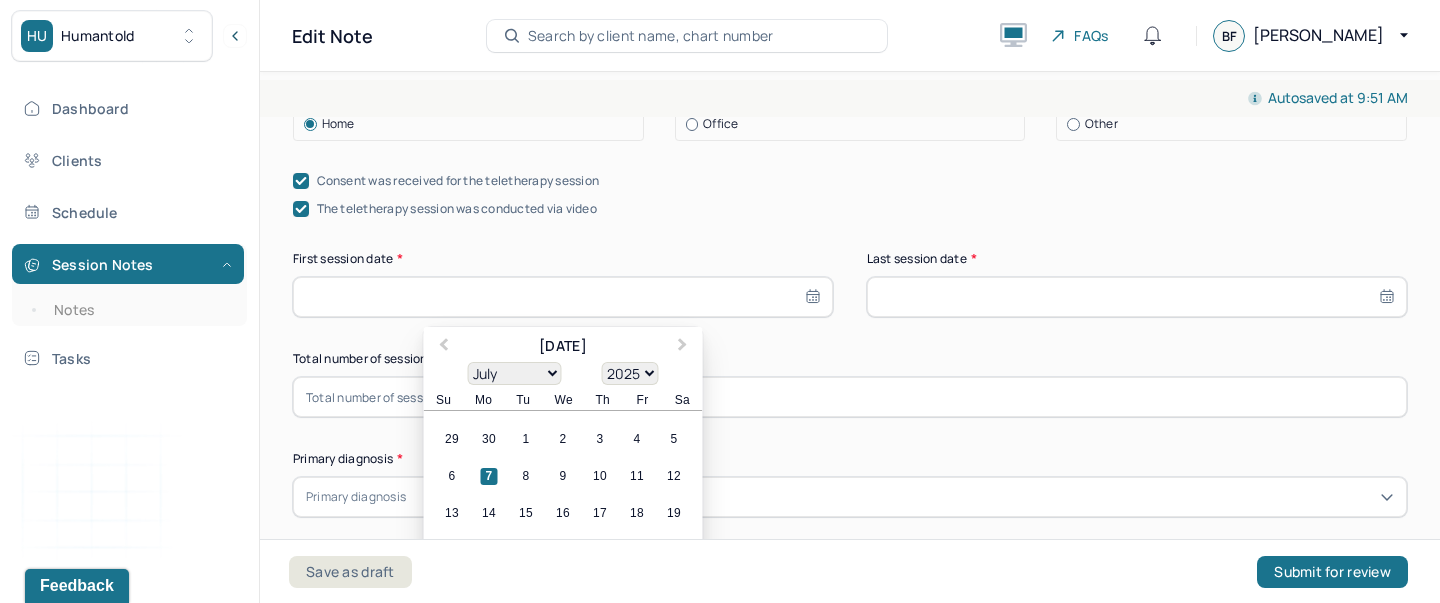 click at bounding box center [563, 297] 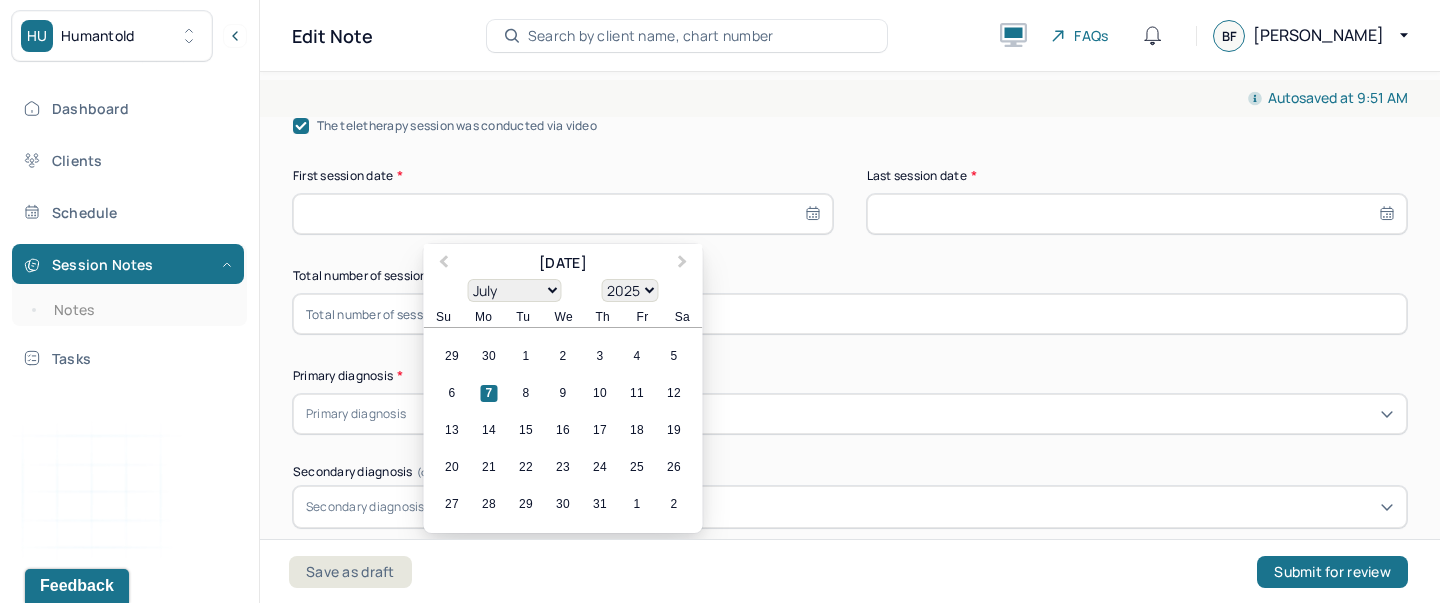 click on "1900 1901 1902 1903 1904 1905 1906 1907 1908 1909 1910 1911 1912 1913 1914 1915 1916 1917 1918 1919 1920 1921 1922 1923 1924 1925 1926 1927 1928 1929 1930 1931 1932 1933 1934 1935 1936 1937 1938 1939 1940 1941 1942 1943 1944 1945 1946 1947 1948 1949 1950 1951 1952 1953 1954 1955 1956 1957 1958 1959 1960 1961 1962 1963 1964 1965 1966 1967 1968 1969 1970 1971 1972 1973 1974 1975 1976 1977 1978 1979 1980 1981 1982 1983 1984 1985 1986 1987 1988 1989 1990 1991 1992 1993 1994 1995 1996 1997 1998 1999 2000 2001 2002 2003 2004 2005 2006 2007 2008 2009 2010 2011 2012 2013 2014 2015 2016 2017 2018 2019 2020 2021 2022 2023 2024 2025 2026 2027 2028 2029 2030 2031 2032 2033 2034 2035 2036 2037 2038 2039 2040 2041 2042 2043 2044 2045 2046 2047 2048 2049 2050 2051 2052 2053 2054 2055 2056 2057 2058 2059 2060 2061 2062 2063 2064 2065 2066 2067 2068 2069 2070 2071 2072 2073 2074 2075 2076 2077 2078 2079 2080 2081 2082 2083 2084 2085 2086 2087 2088 2089 2090 2091 2092 2093 2094 2095 2096 2097 2098 2099 2100" at bounding box center (630, 290) 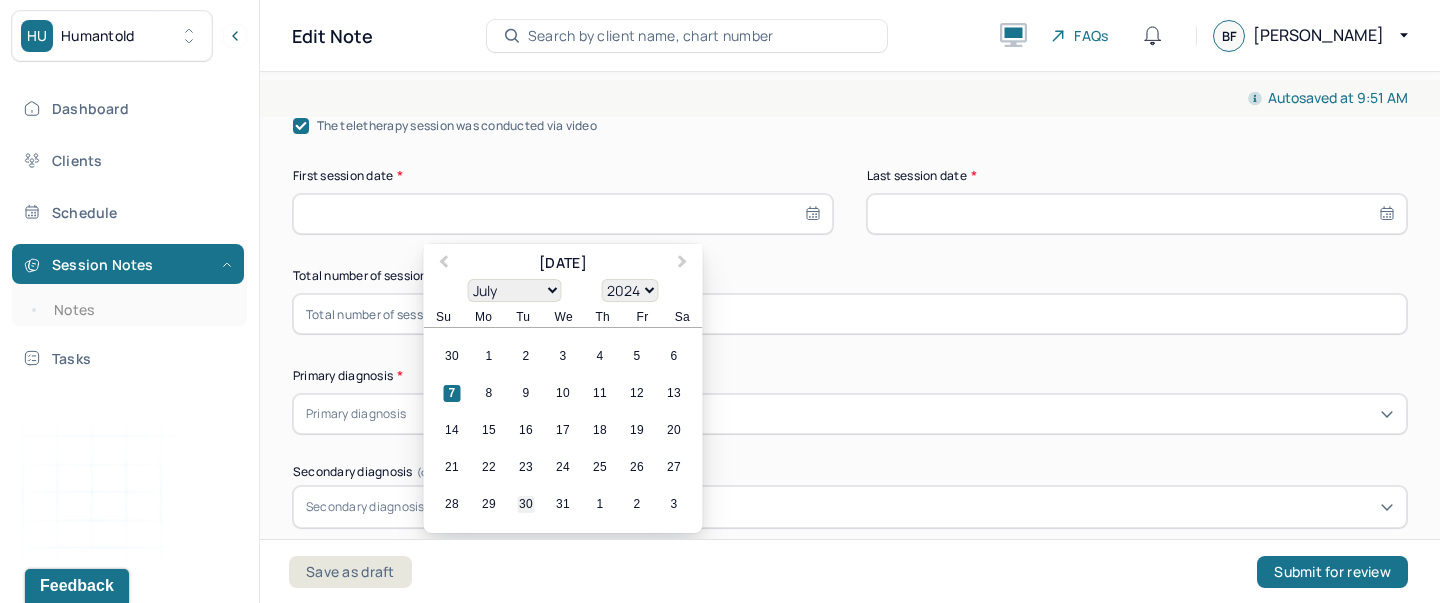 click on "30" at bounding box center (526, 504) 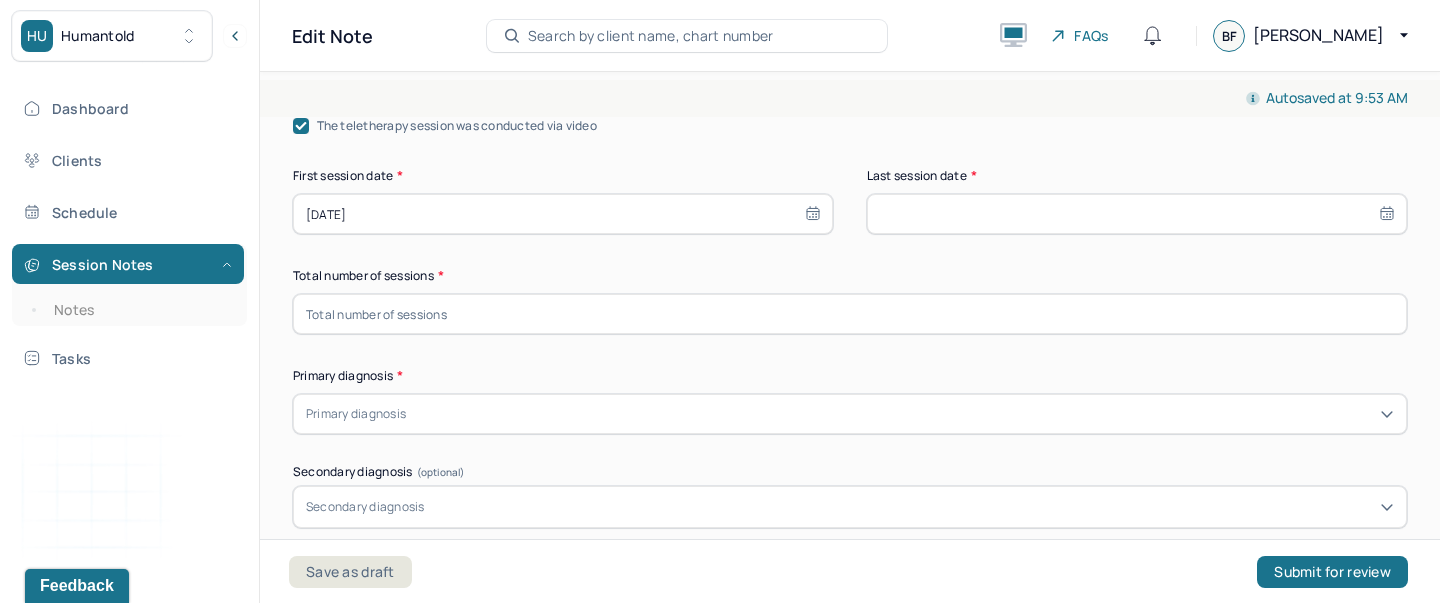 select on "6" 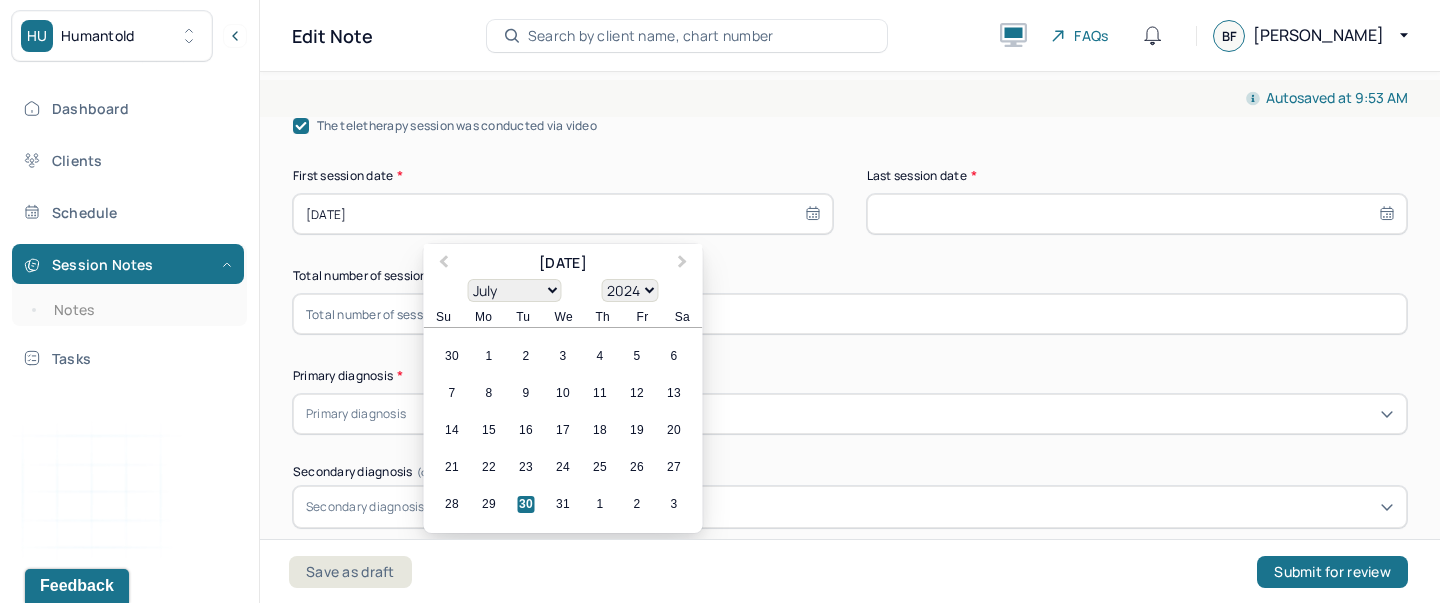 click on "1900 1901 1902 1903 1904 1905 1906 1907 1908 1909 1910 1911 1912 1913 1914 1915 1916 1917 1918 1919 1920 1921 1922 1923 1924 1925 1926 1927 1928 1929 1930 1931 1932 1933 1934 1935 1936 1937 1938 1939 1940 1941 1942 1943 1944 1945 1946 1947 1948 1949 1950 1951 1952 1953 1954 1955 1956 1957 1958 1959 1960 1961 1962 1963 1964 1965 1966 1967 1968 1969 1970 1971 1972 1973 1974 1975 1976 1977 1978 1979 1980 1981 1982 1983 1984 1985 1986 1987 1988 1989 1990 1991 1992 1993 1994 1995 1996 1997 1998 1999 2000 2001 2002 2003 2004 2005 2006 2007 2008 2009 2010 2011 2012 2013 2014 2015 2016 2017 2018 2019 2020 2021 2022 2023 2024 2025 2026 2027 2028 2029 2030 2031 2032 2033 2034 2035 2036 2037 2038 2039 2040 2041 2042 2043 2044 2045 2046 2047 2048 2049 2050 2051 2052 2053 2054 2055 2056 2057 2058 2059 2060 2061 2062 2063 2064 2065 2066 2067 2068 2069 2070 2071 2072 2073 2074 2075 2076 2077 2078 2079 2080 2081 2082 2083 2084 2085 2086 2087 2088 2089 2090 2091 2092 2093 2094 2095 2096 2097 2098 2099 2100" at bounding box center [630, 290] 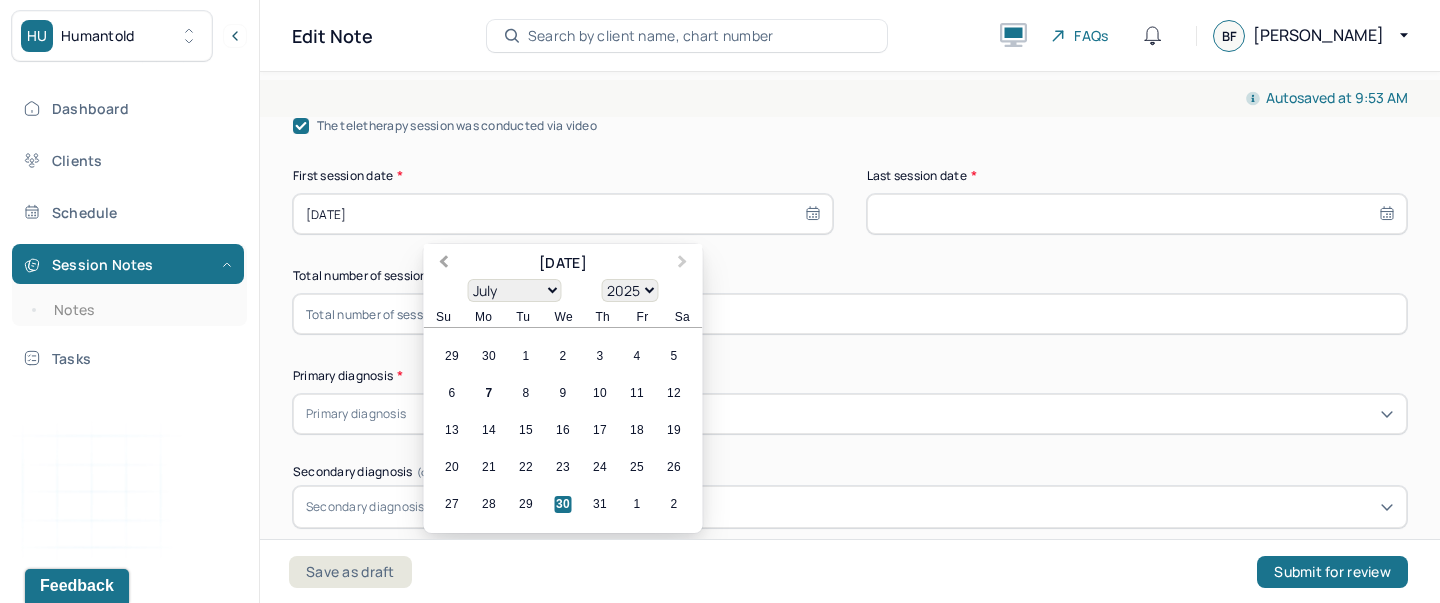click on "Previous Month" at bounding box center (444, 264) 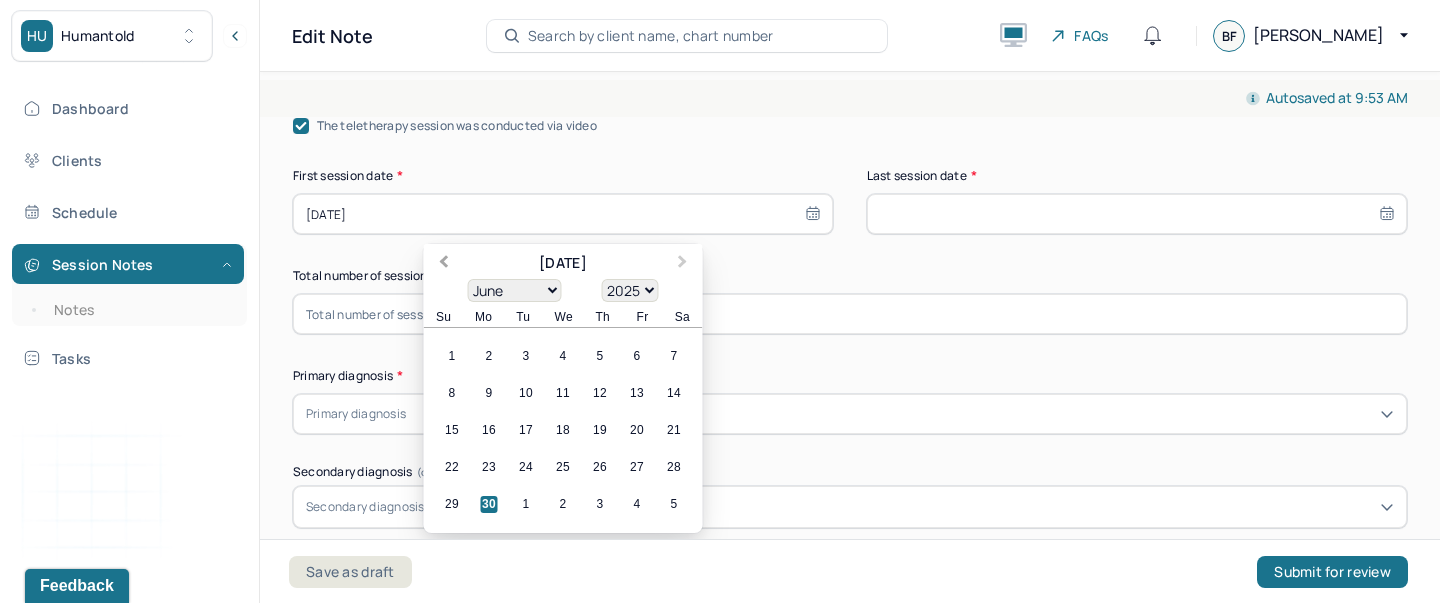 click on "Previous Month" at bounding box center (444, 264) 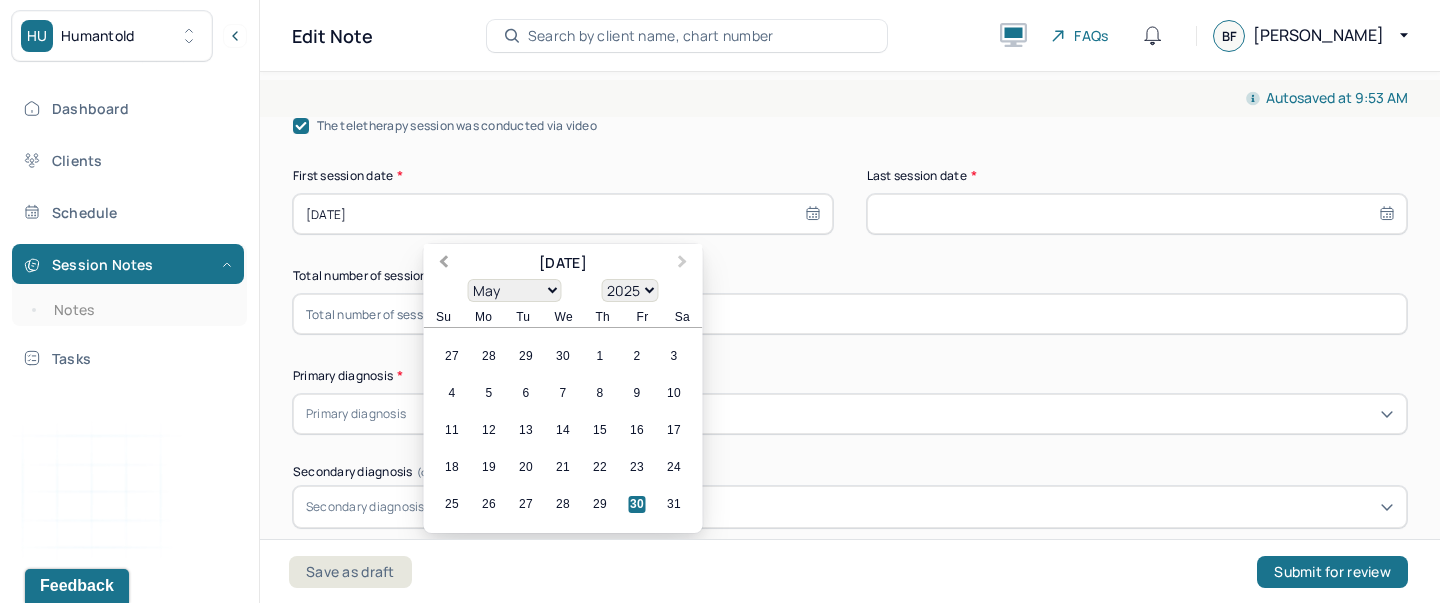 click on "Previous Month" at bounding box center (444, 264) 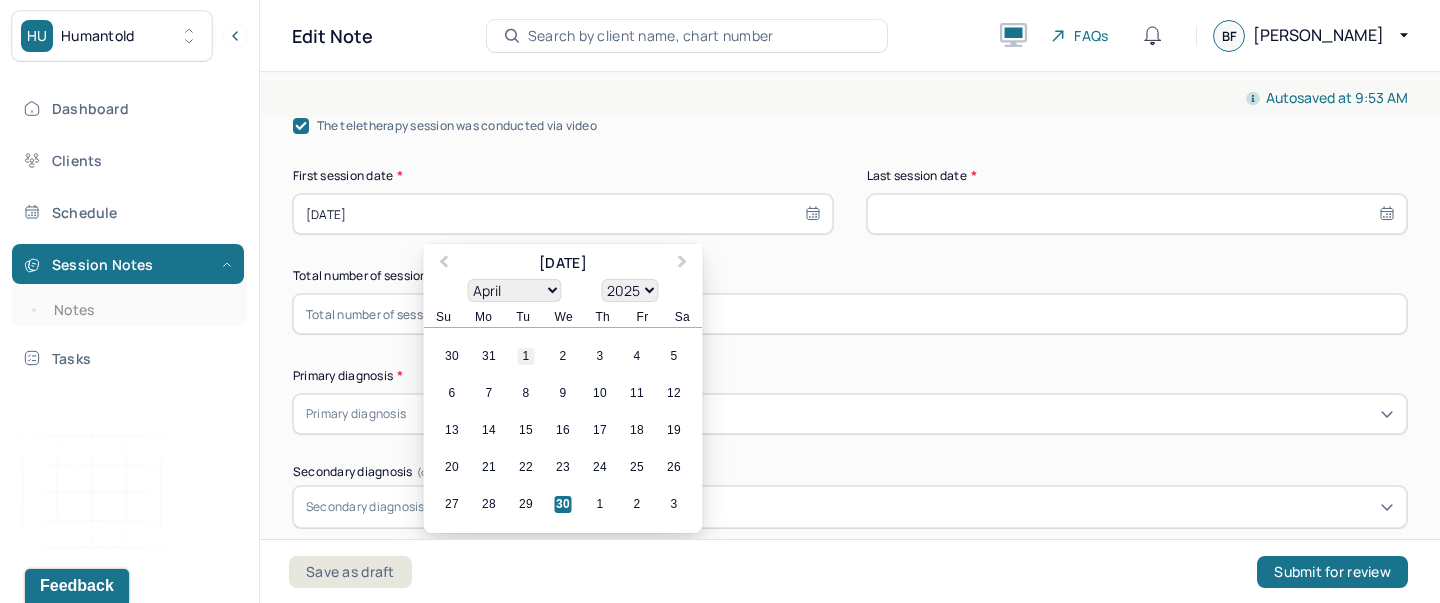 click on "1" at bounding box center (526, 356) 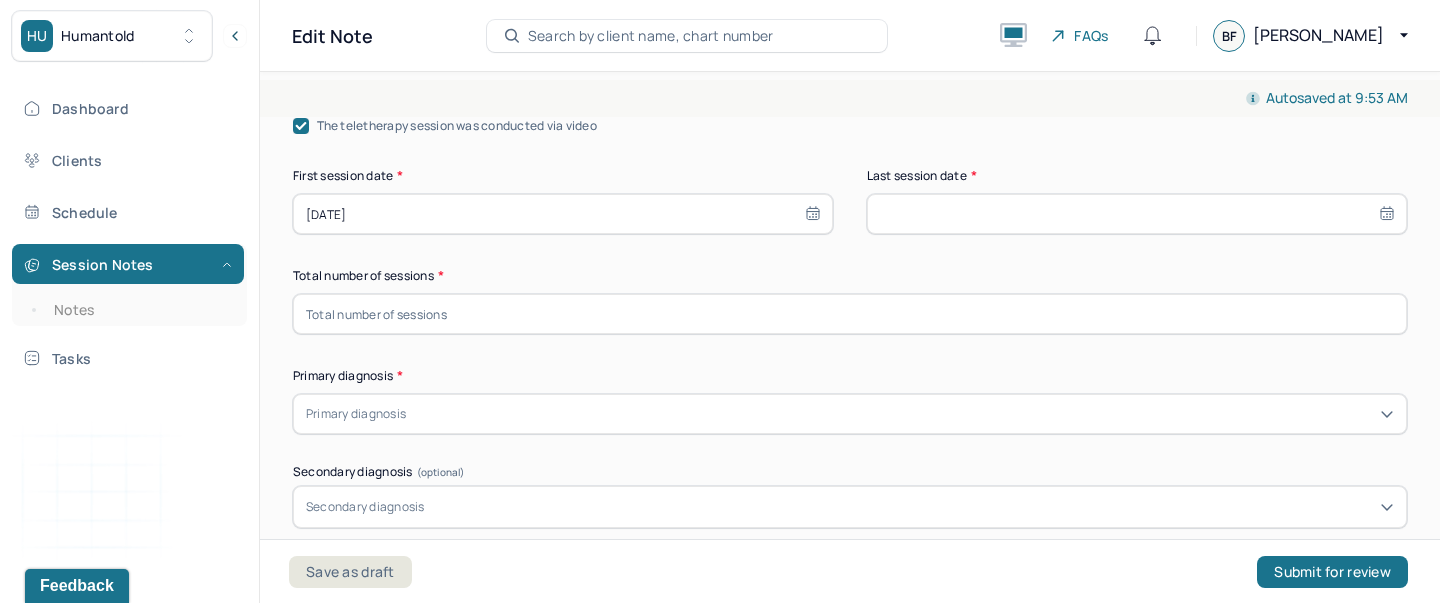 click 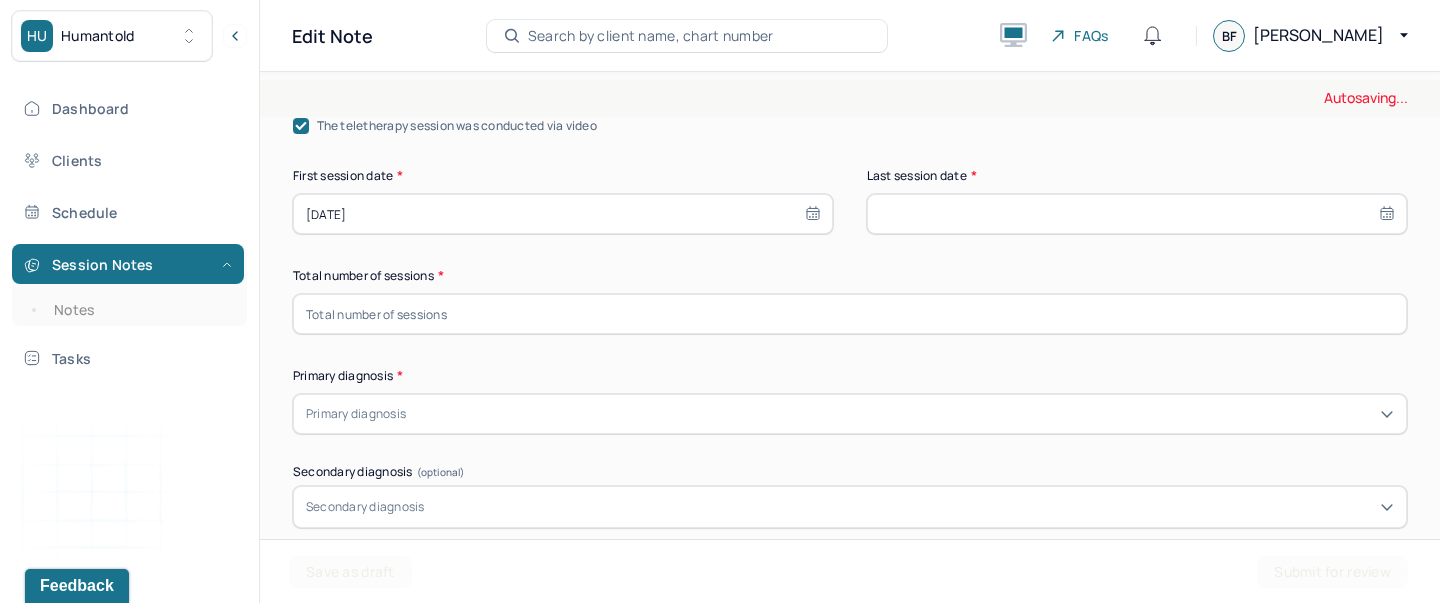 click on "[DATE]" at bounding box center [563, 214] 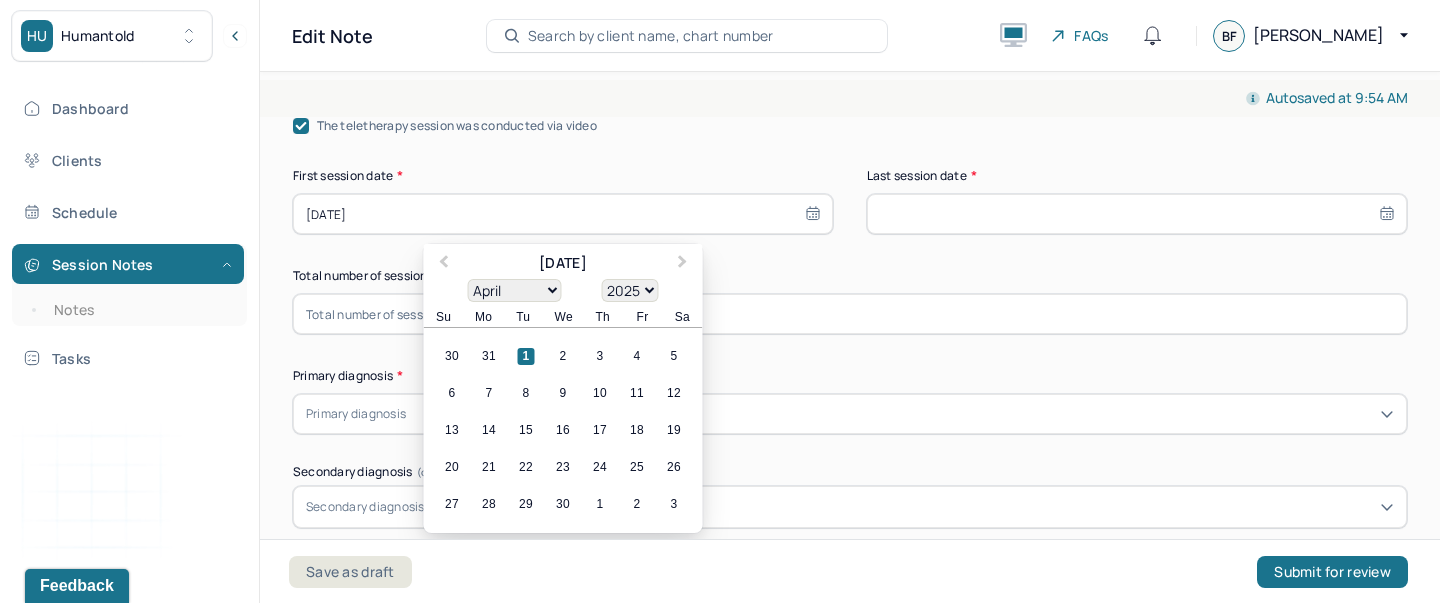 click on "1900 1901 1902 1903 1904 1905 1906 1907 1908 1909 1910 1911 1912 1913 1914 1915 1916 1917 1918 1919 1920 1921 1922 1923 1924 1925 1926 1927 1928 1929 1930 1931 1932 1933 1934 1935 1936 1937 1938 1939 1940 1941 1942 1943 1944 1945 1946 1947 1948 1949 1950 1951 1952 1953 1954 1955 1956 1957 1958 1959 1960 1961 1962 1963 1964 1965 1966 1967 1968 1969 1970 1971 1972 1973 1974 1975 1976 1977 1978 1979 1980 1981 1982 1983 1984 1985 1986 1987 1988 1989 1990 1991 1992 1993 1994 1995 1996 1997 1998 1999 2000 2001 2002 2003 2004 2005 2006 2007 2008 2009 2010 2011 2012 2013 2014 2015 2016 2017 2018 2019 2020 2021 2022 2023 2024 2025 2026 2027 2028 2029 2030 2031 2032 2033 2034 2035 2036 2037 2038 2039 2040 2041 2042 2043 2044 2045 2046 2047 2048 2049 2050 2051 2052 2053 2054 2055 2056 2057 2058 2059 2060 2061 2062 2063 2064 2065 2066 2067 2068 2069 2070 2071 2072 2073 2074 2075 2076 2077 2078 2079 2080 2081 2082 2083 2084 2085 2086 2087 2088 2089 2090 2091 2092 2093 2094 2095 2096 2097 2098 2099 2100" at bounding box center [630, 290] 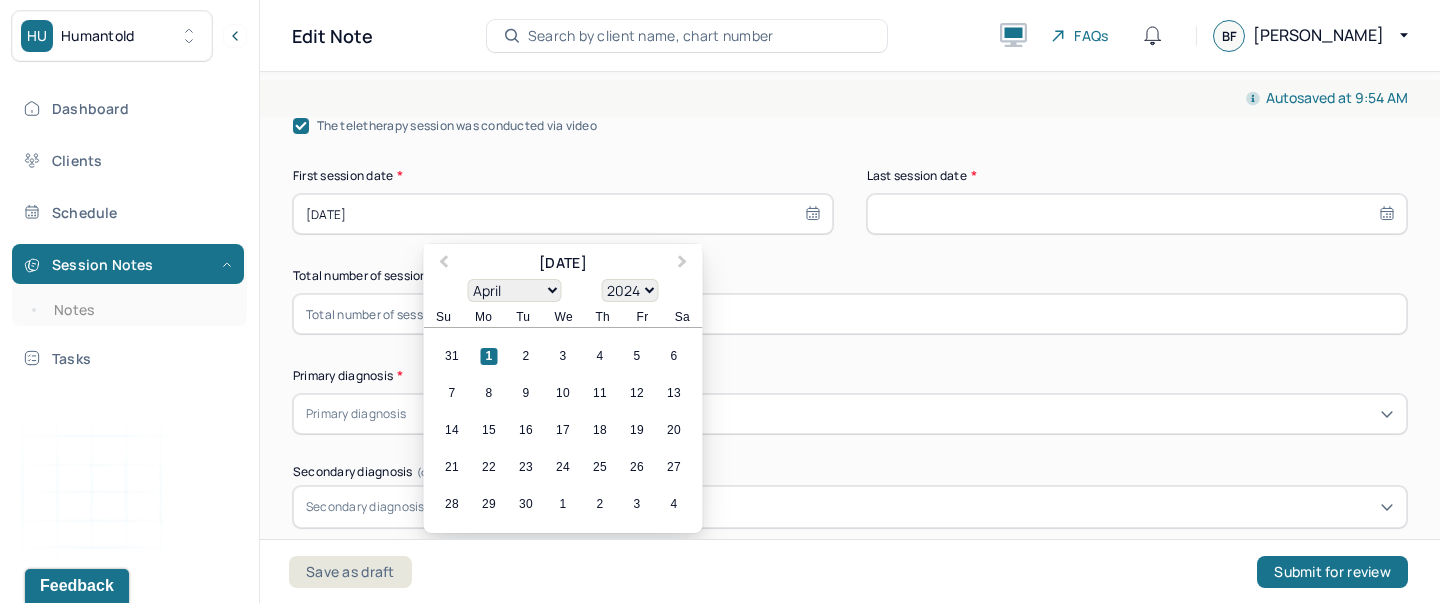 click on "January February March April May June July August September October November December" at bounding box center (515, 290) 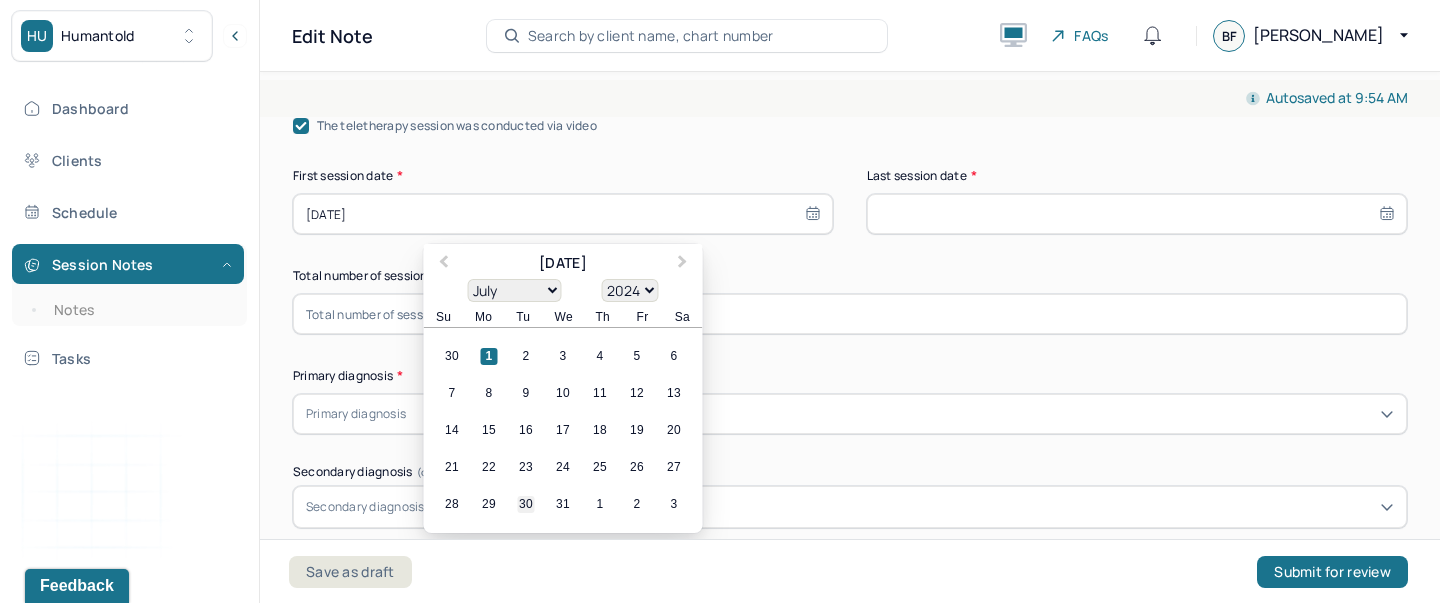 click on "30" at bounding box center [526, 504] 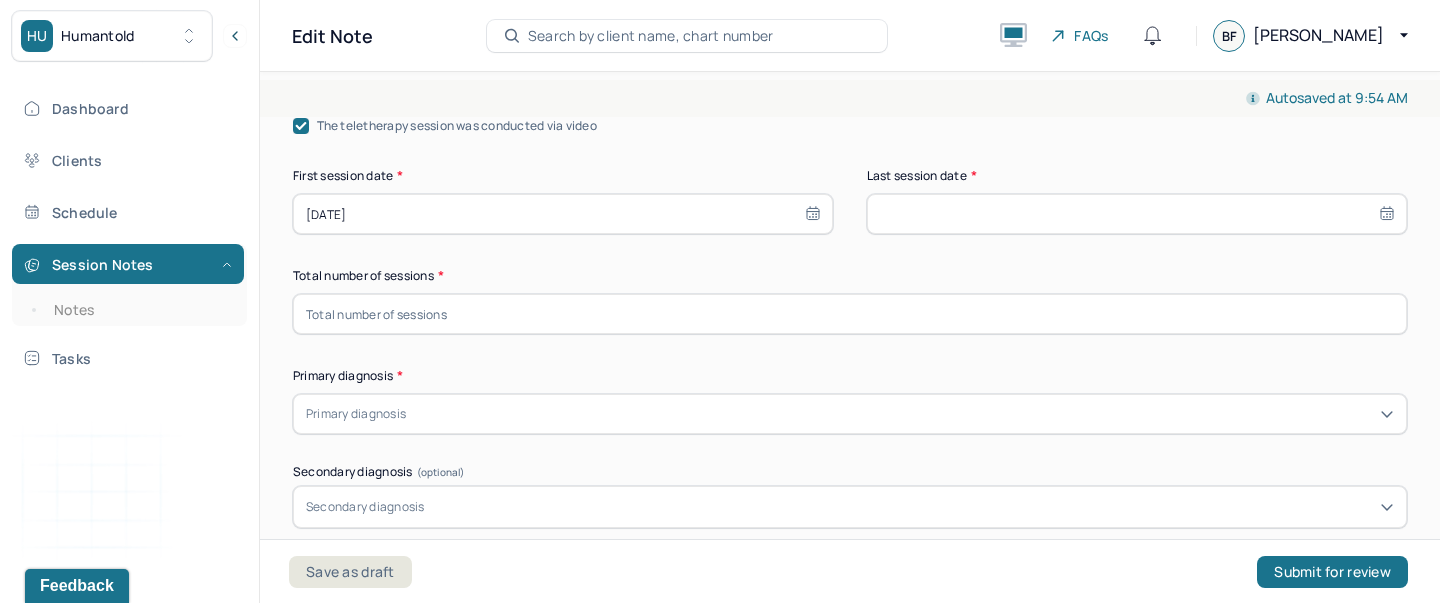 click at bounding box center (1137, 214) 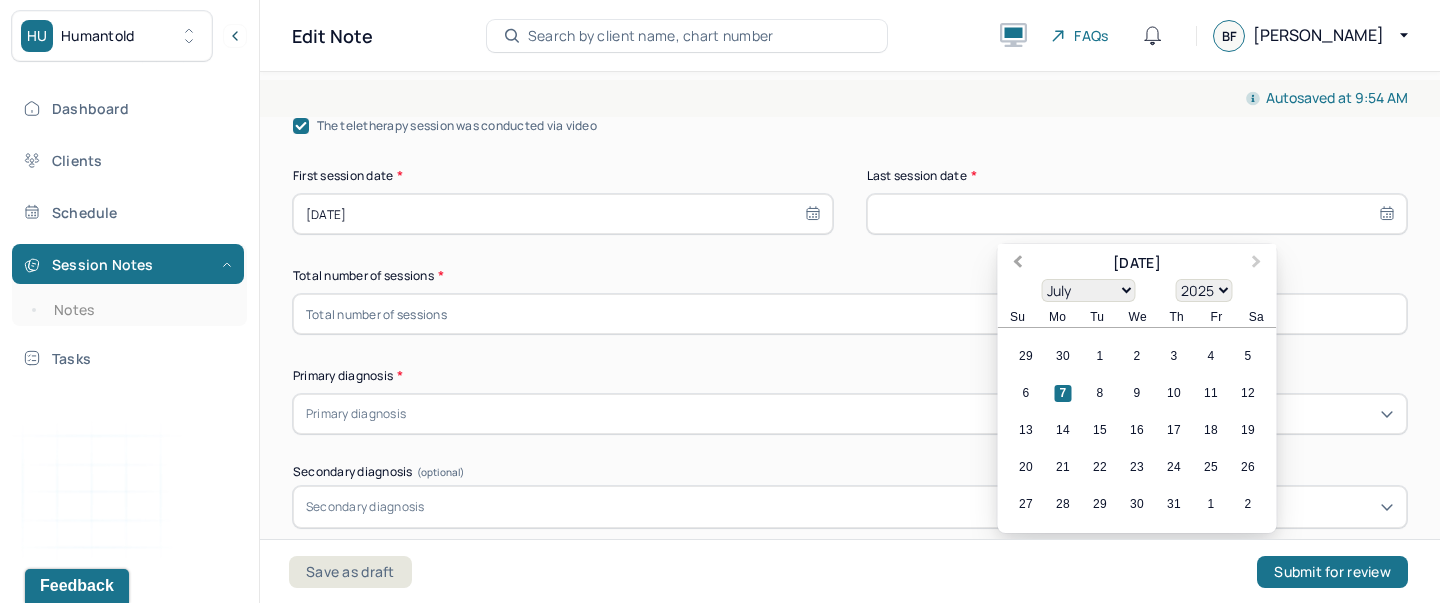 click on "Previous Month" at bounding box center (1017, 264) 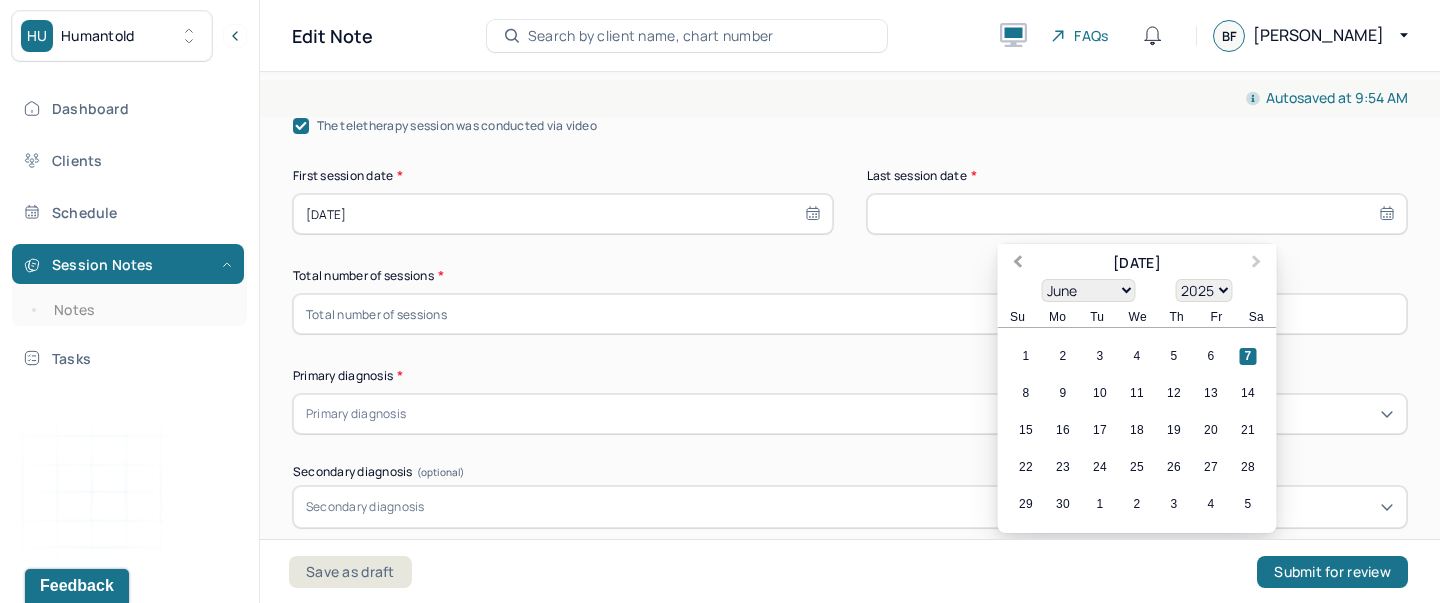 click on "Previous Month" at bounding box center (1017, 264) 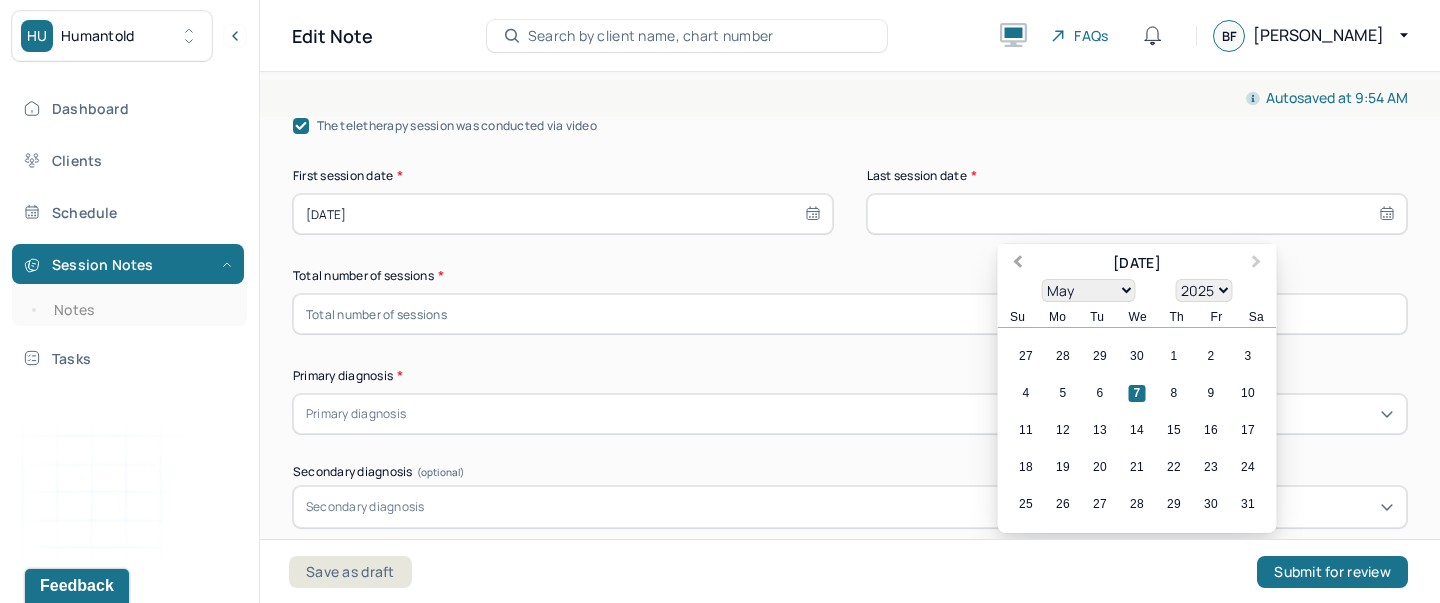 click on "Previous Month" at bounding box center [1017, 264] 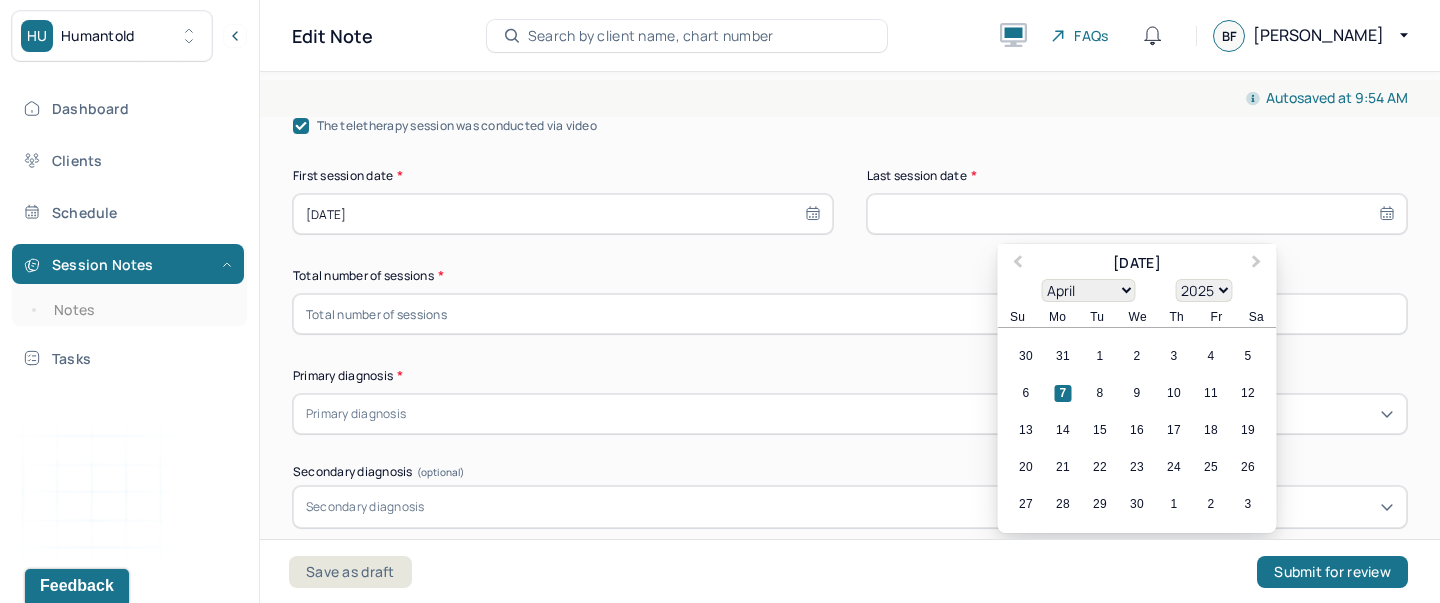 click on "January February March April May June July August September October November December" at bounding box center [1088, 290] 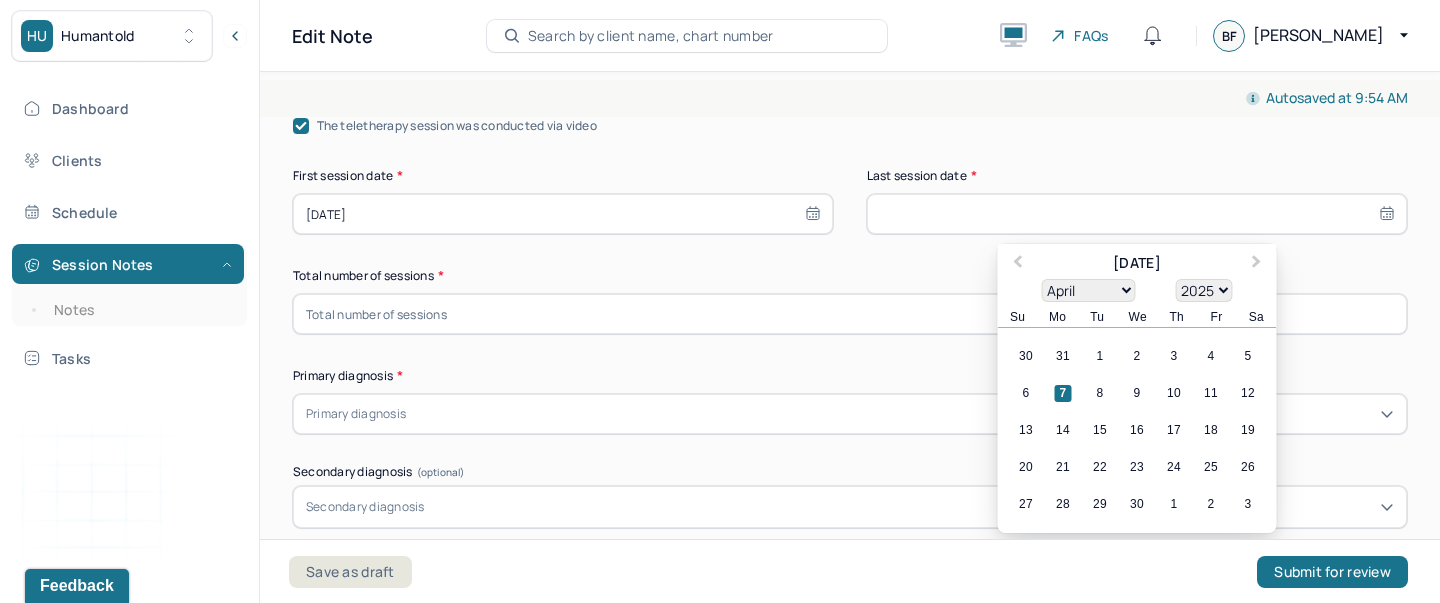 select on "1" 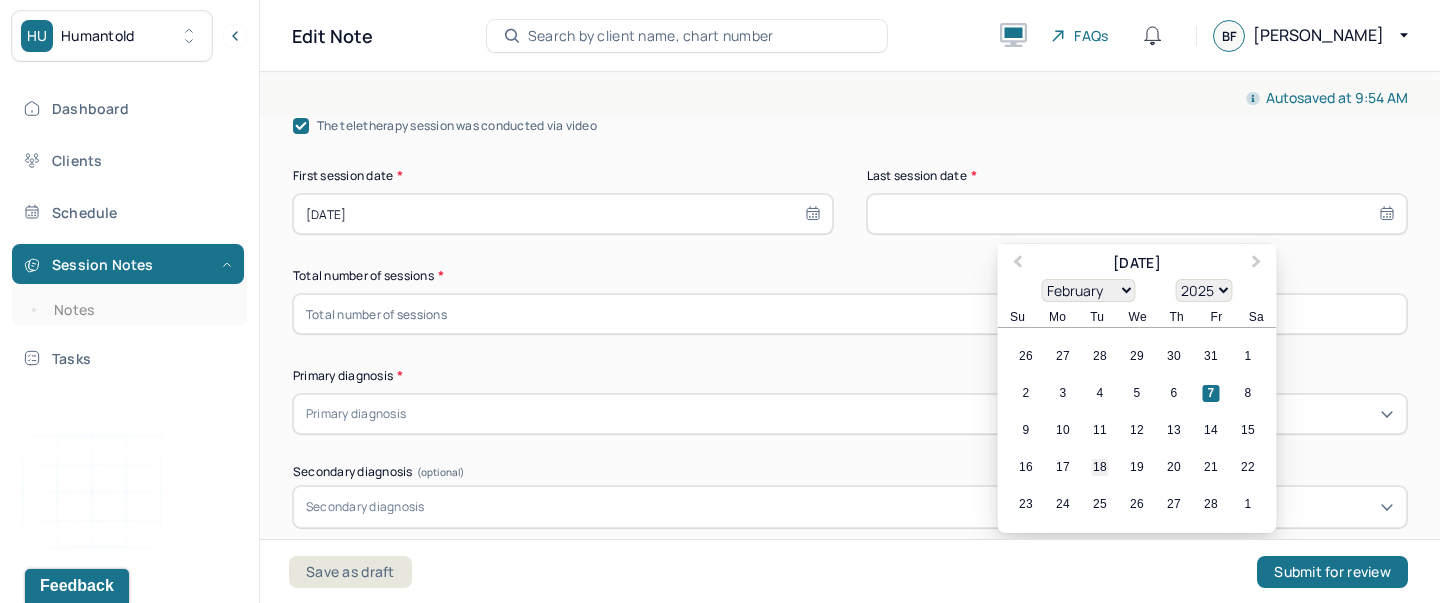 click on "18" at bounding box center [1099, 467] 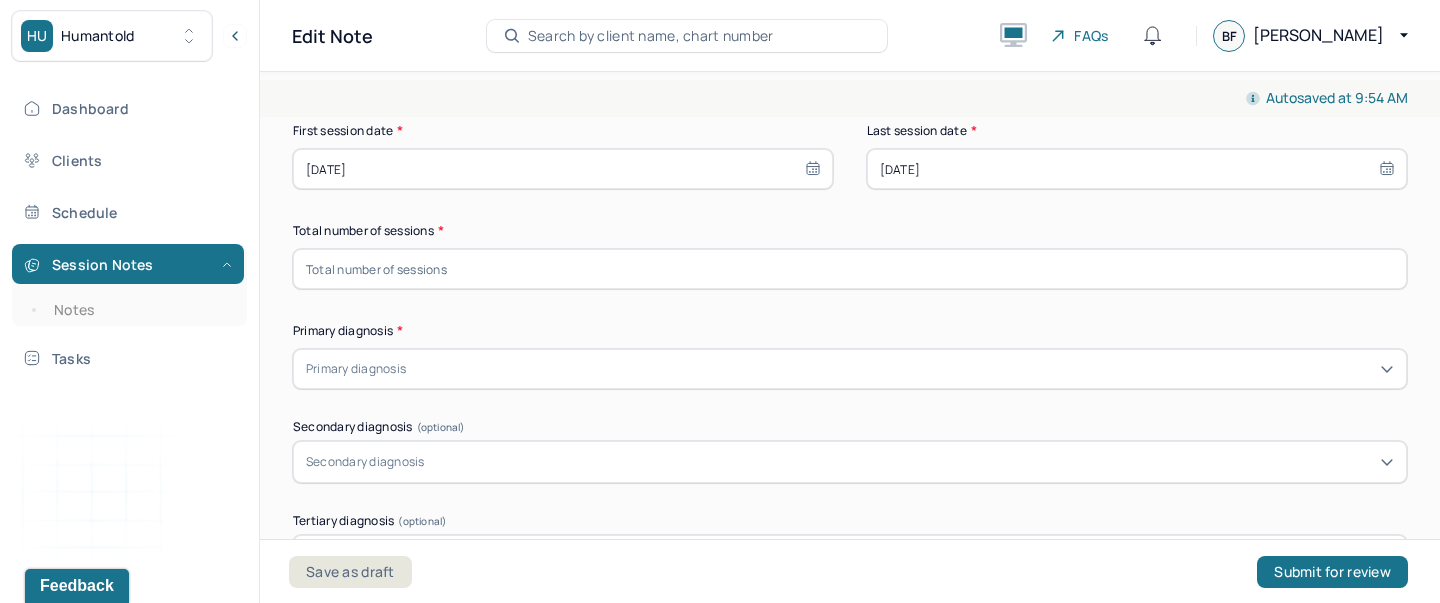 scroll, scrollTop: 565, scrollLeft: 0, axis: vertical 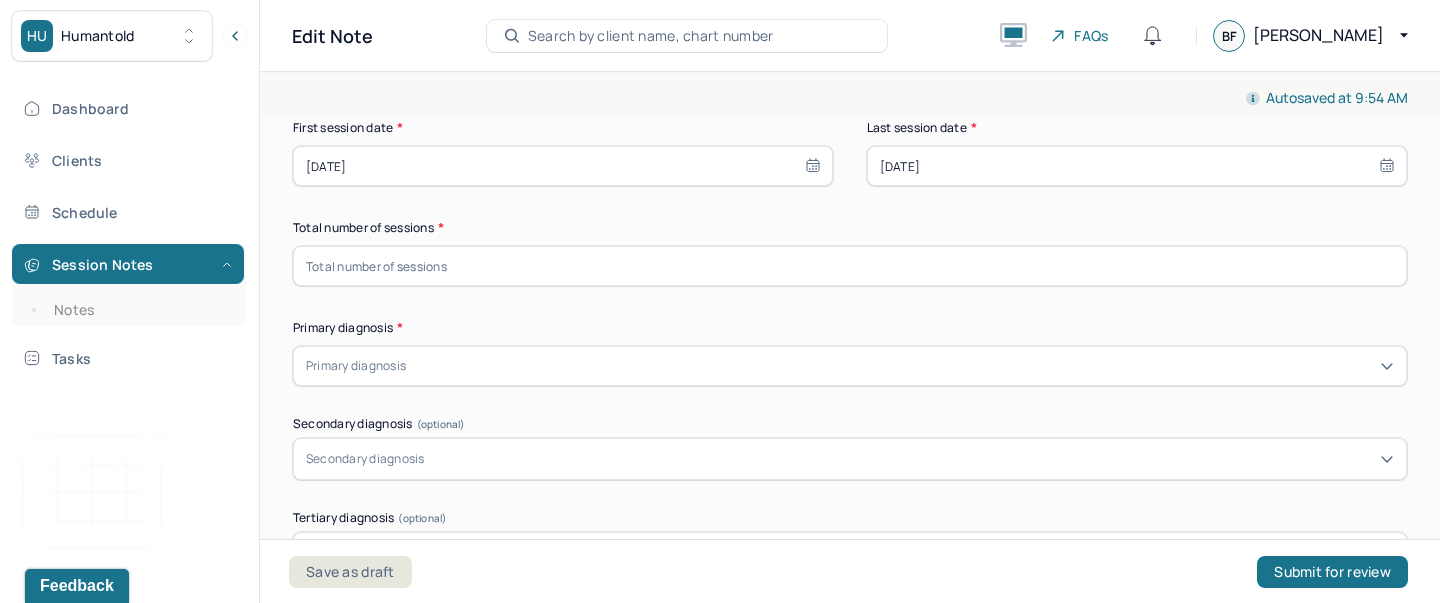 click at bounding box center (850, 266) 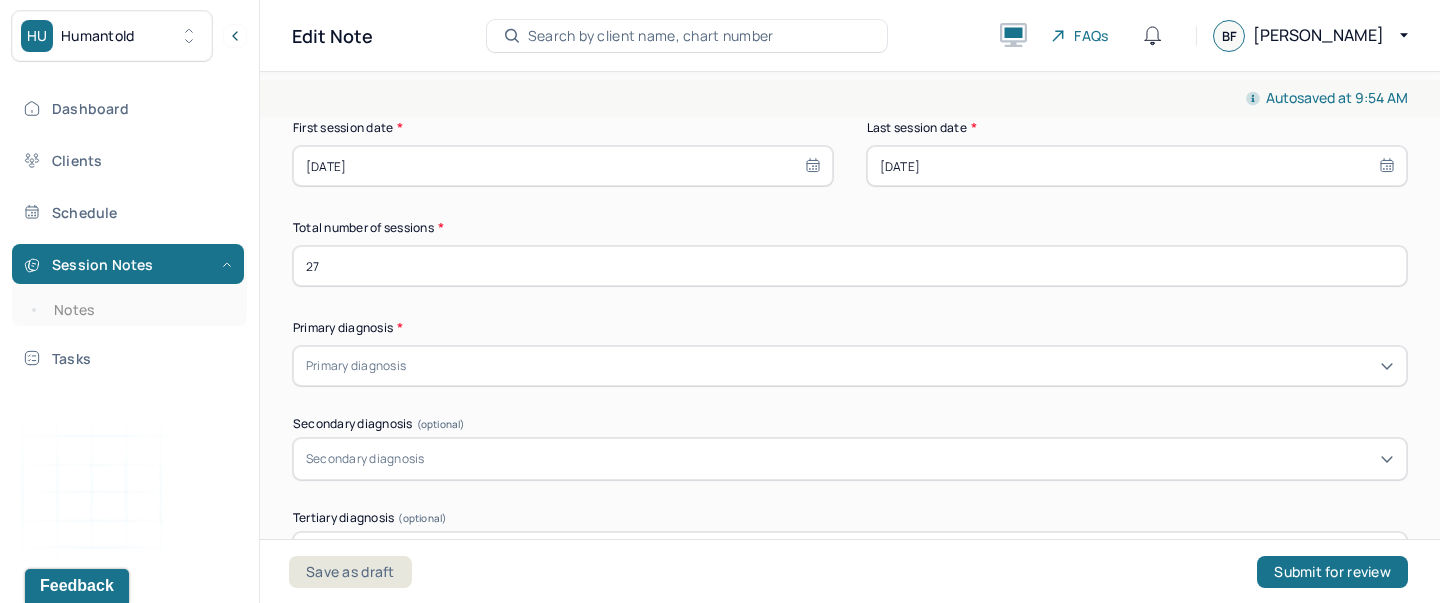 type on "27" 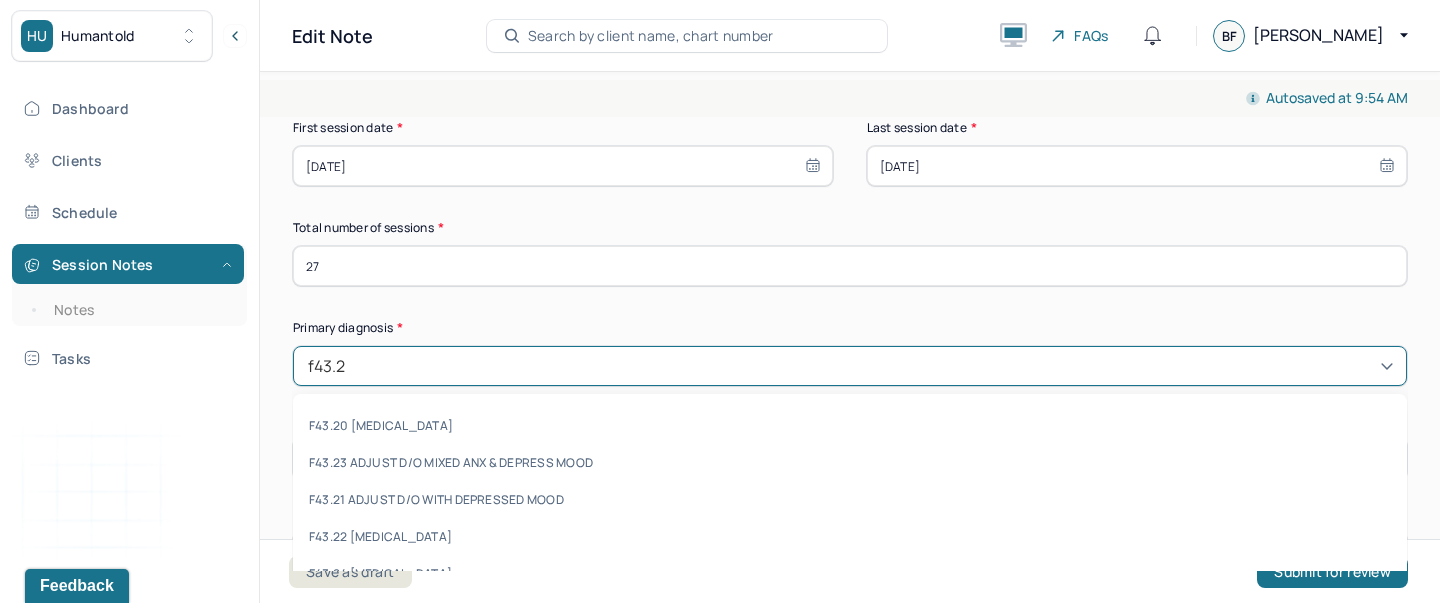 type on "f43.23" 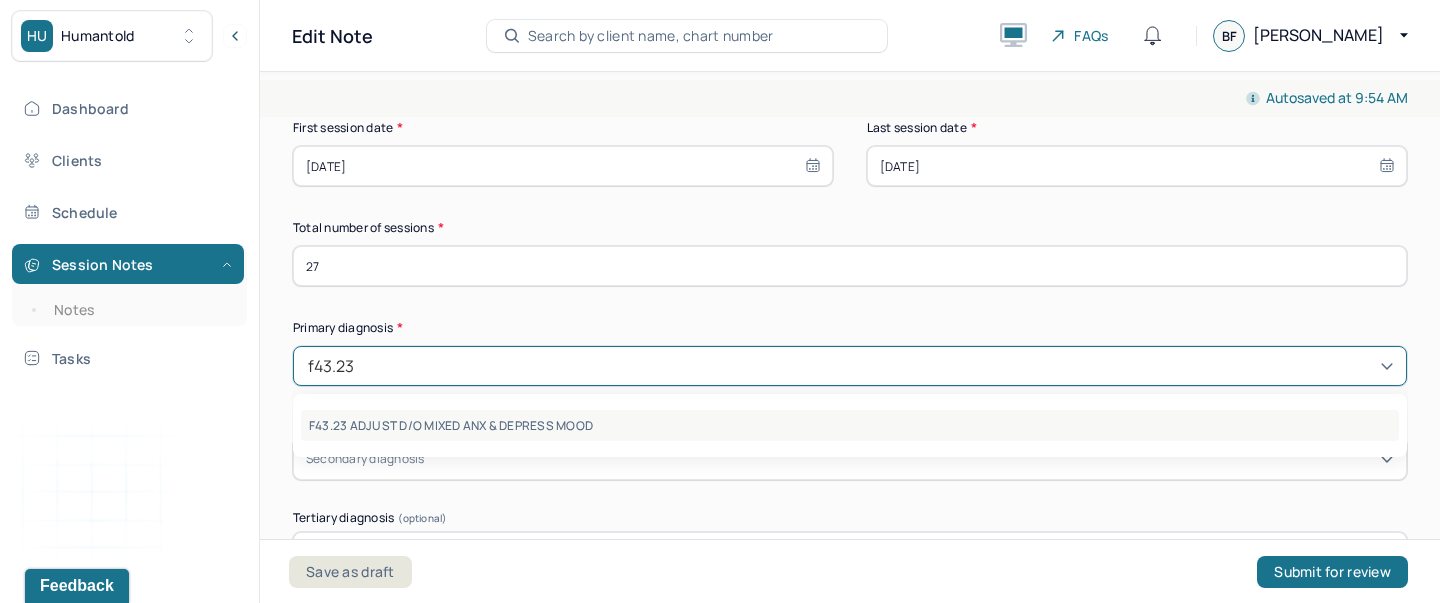 click on "F43.23 ADJUST D/O MIXED ANX & DEPRESS MOOD" at bounding box center (850, 425) 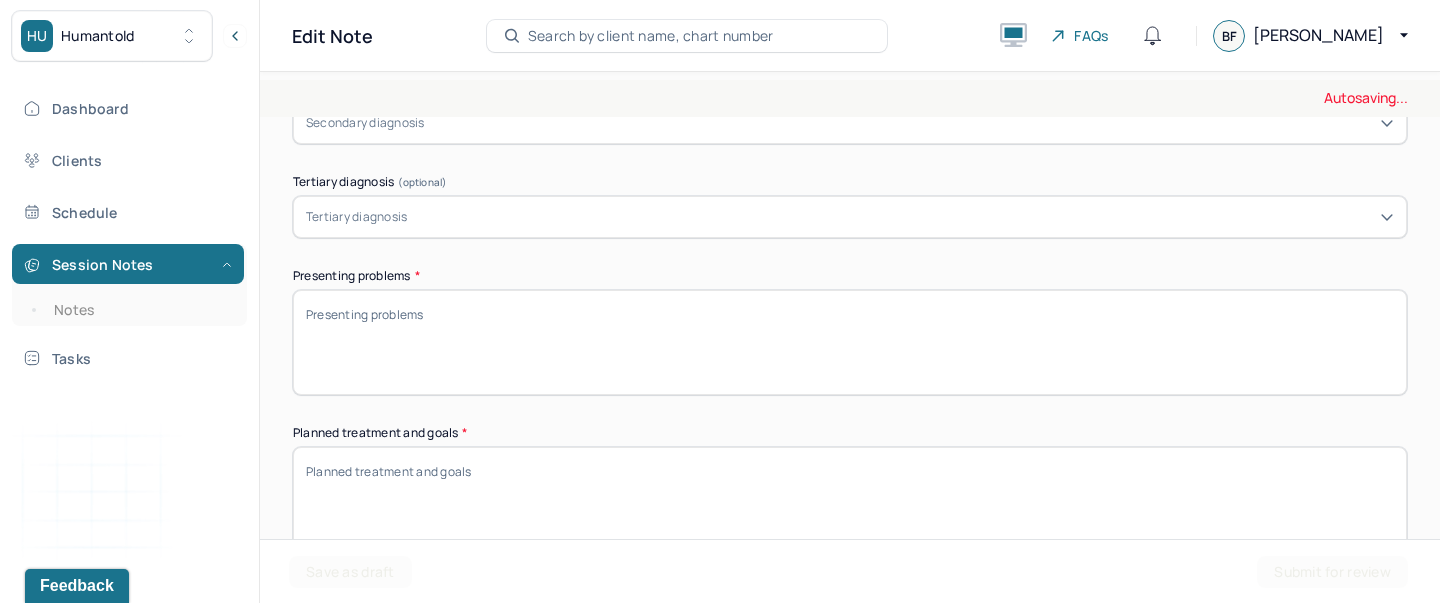 scroll, scrollTop: 941, scrollLeft: 0, axis: vertical 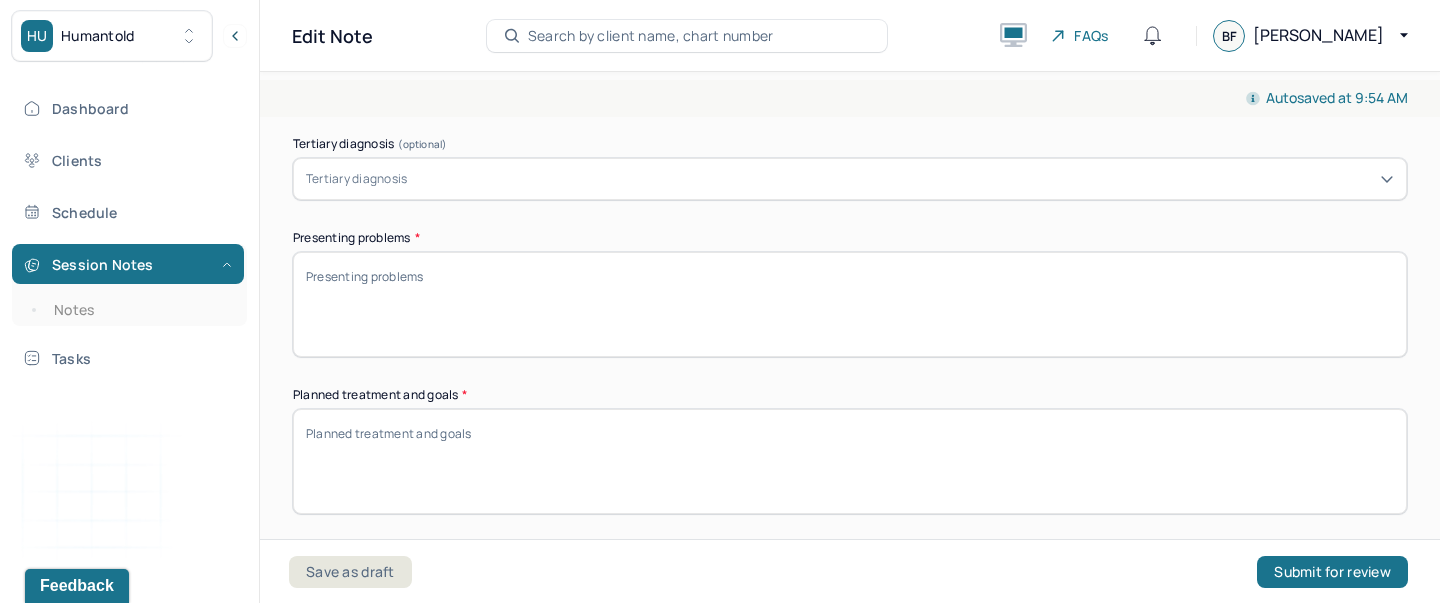 click on "Presenting problems *" at bounding box center [850, 304] 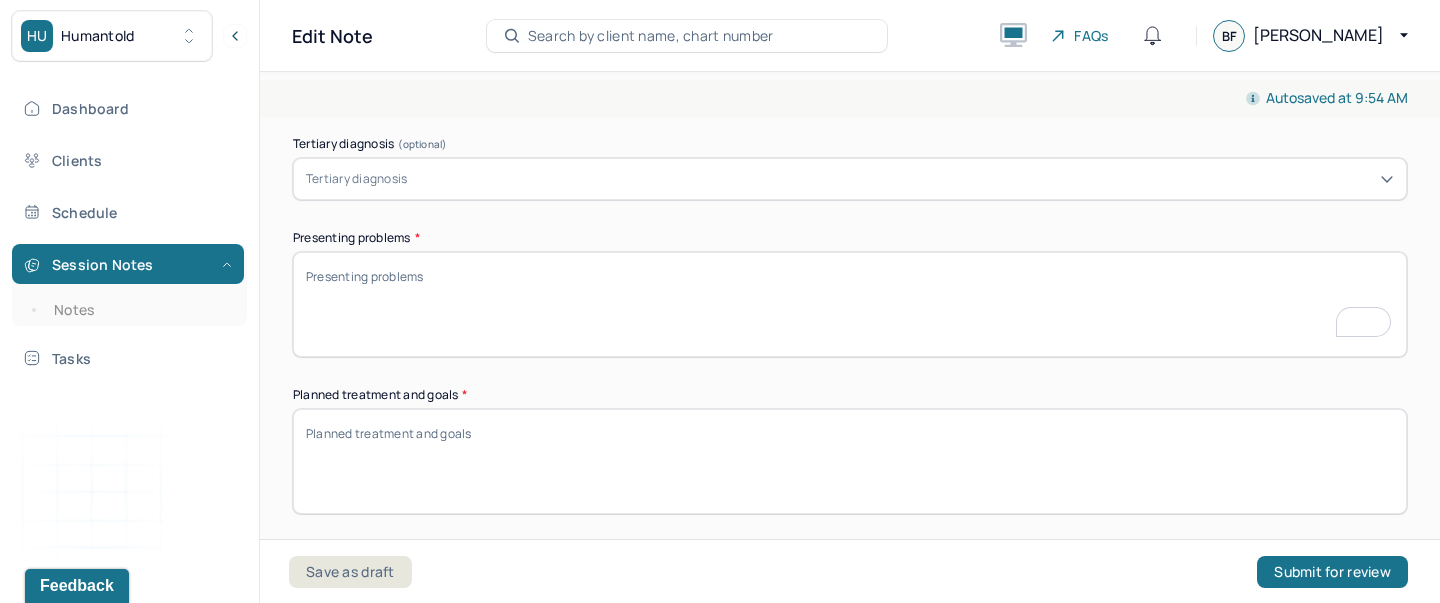 scroll, scrollTop: 941, scrollLeft: 0, axis: vertical 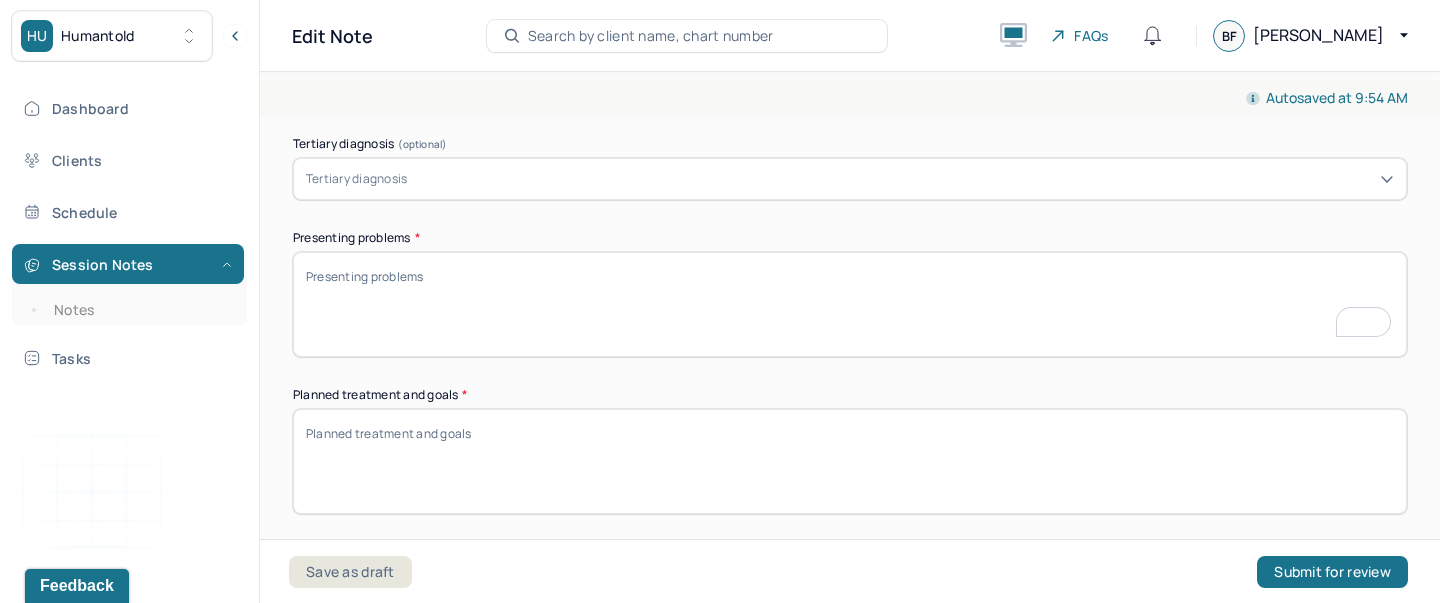 paste on "wife recently diagnosed with stage 4 [MEDICAL_DATA]." 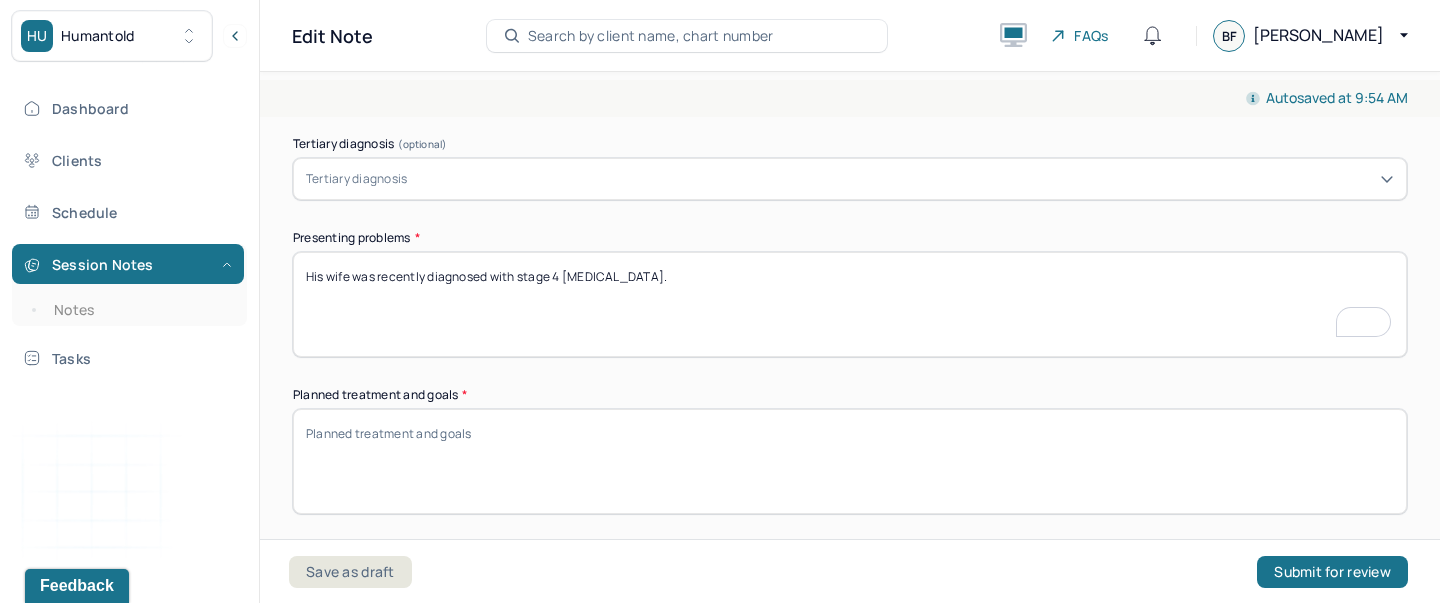 click on "His wife was recently diagnosed with stage 4 [MEDICAL_DATA]." at bounding box center (850, 304) 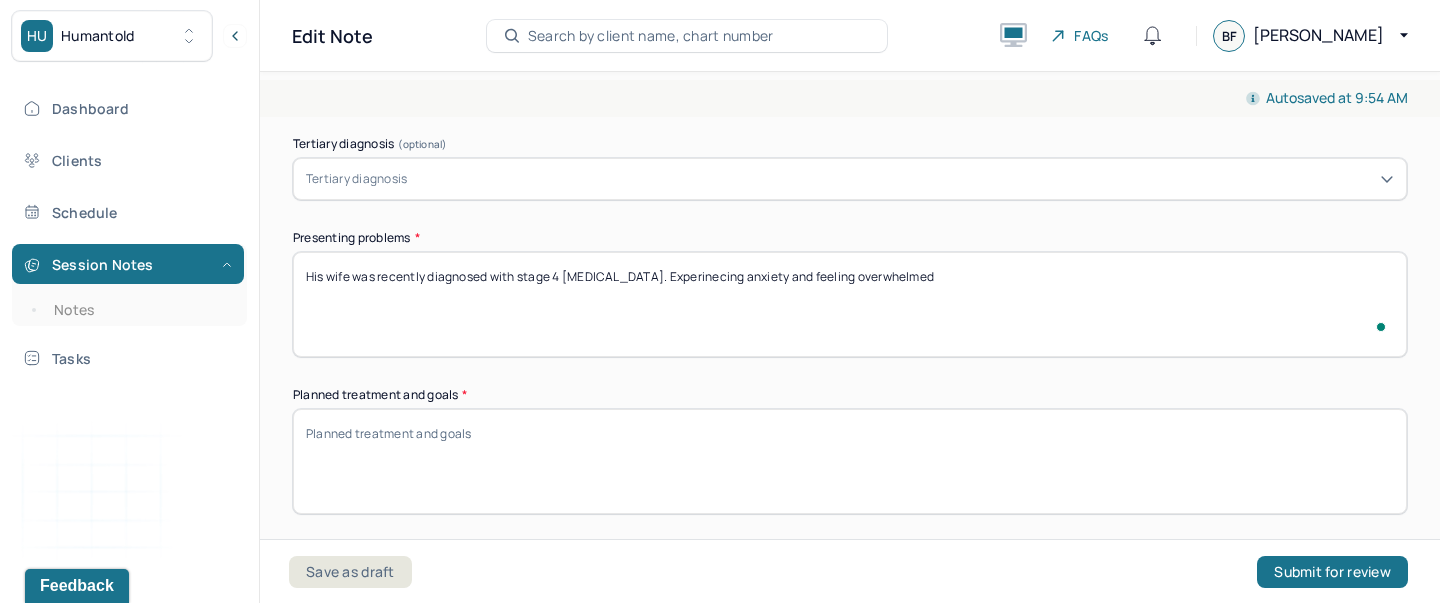 type on "His wife was recently diagnosed with stage 4 [MEDICAL_DATA]. Experinecing anxiety and feeling overwhelmed" 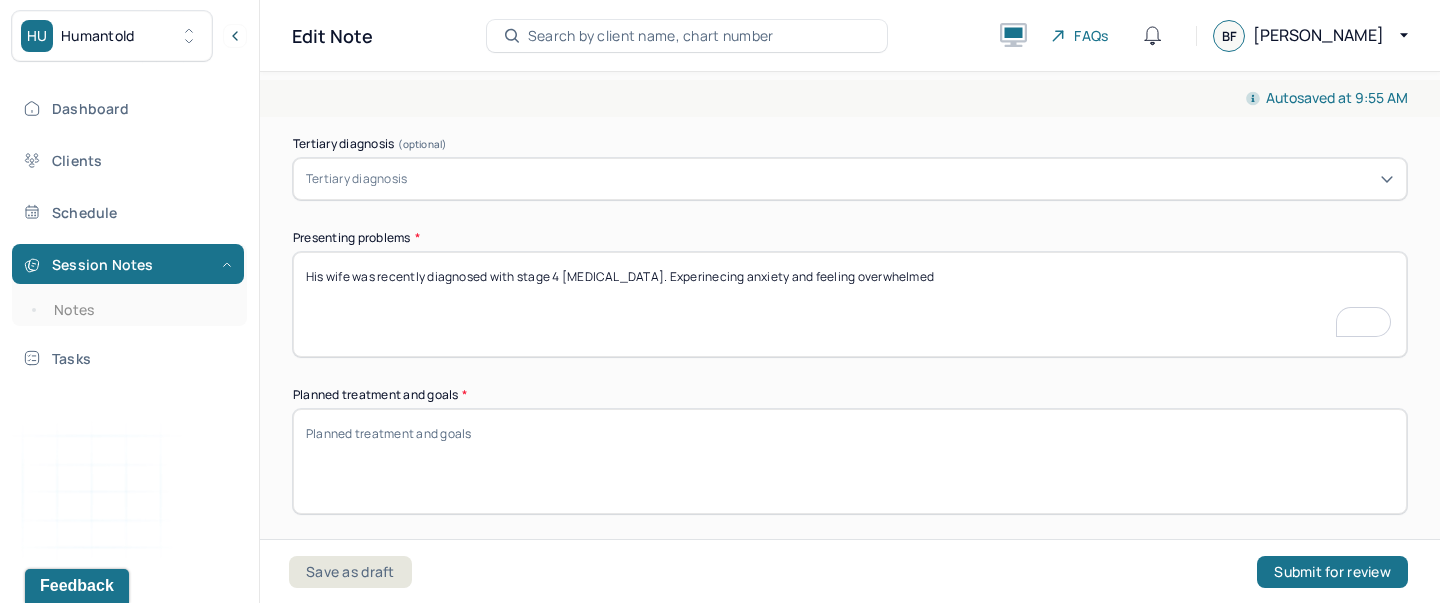 scroll, scrollTop: 1136, scrollLeft: 0, axis: vertical 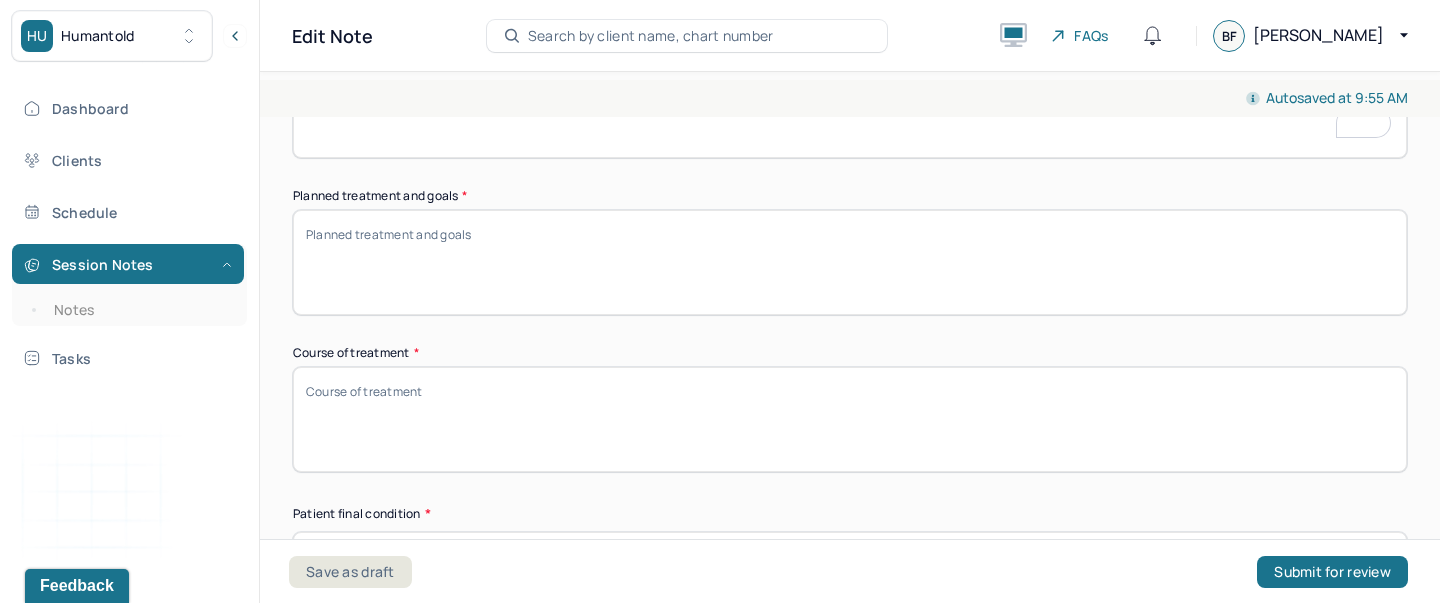 click on "Planned treatment and goals *" at bounding box center (850, 262) 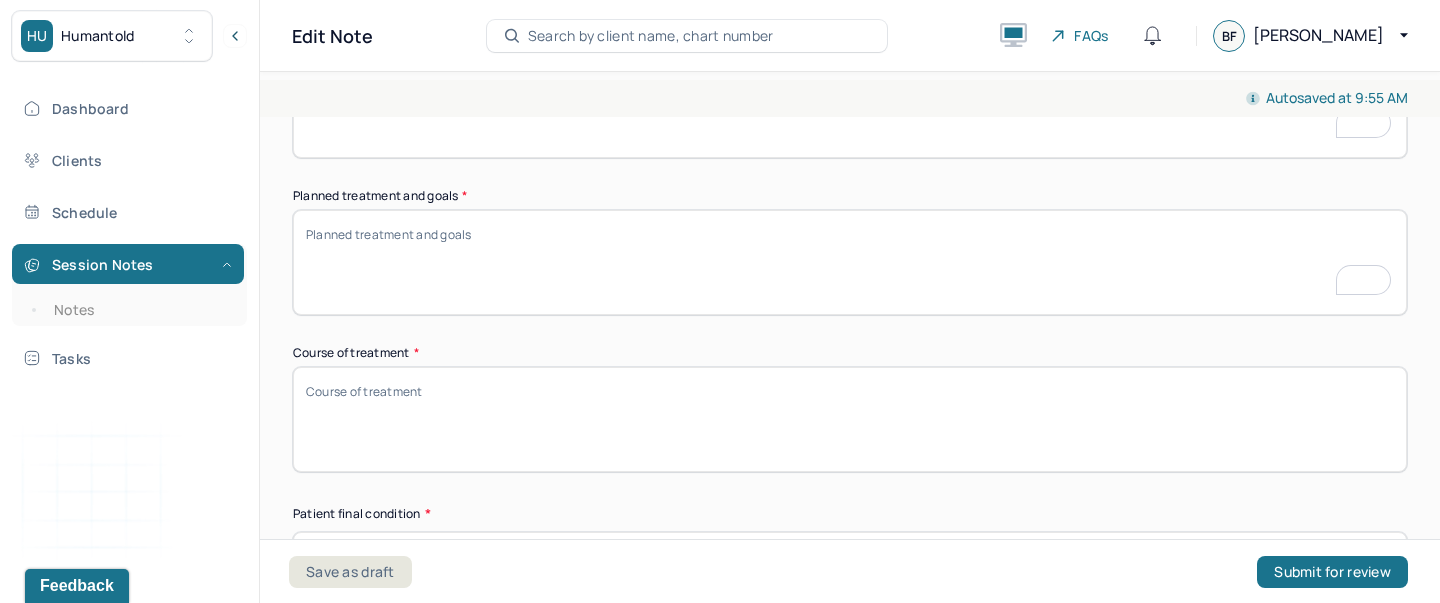 scroll, scrollTop: 1140, scrollLeft: 0, axis: vertical 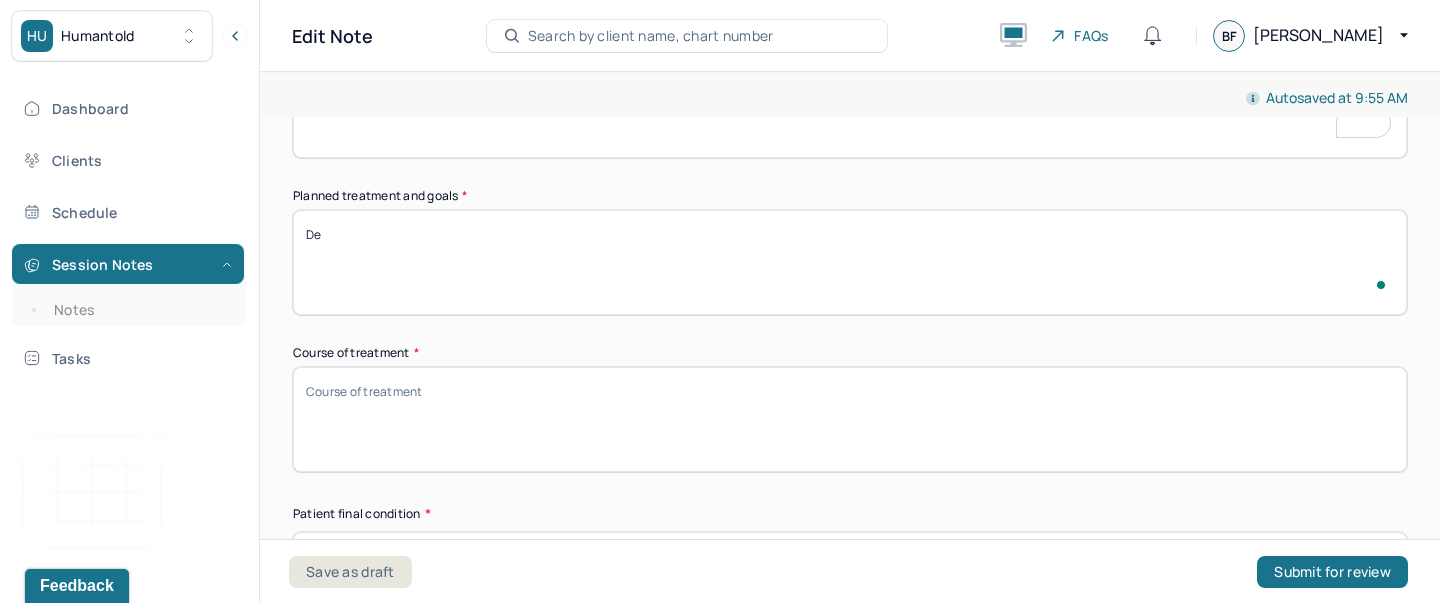 type on "D" 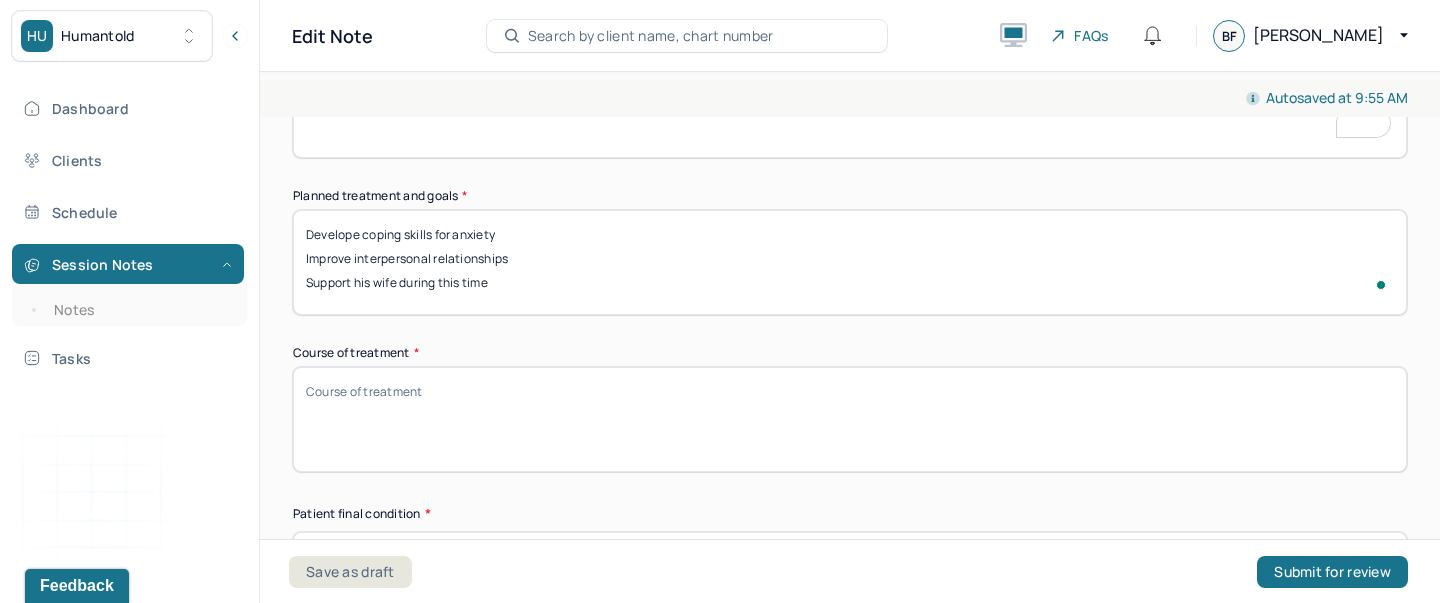 click on "Develope coping skills for anxiety
Improve interpersonal relationships
Support his wife during this time" at bounding box center (850, 262) 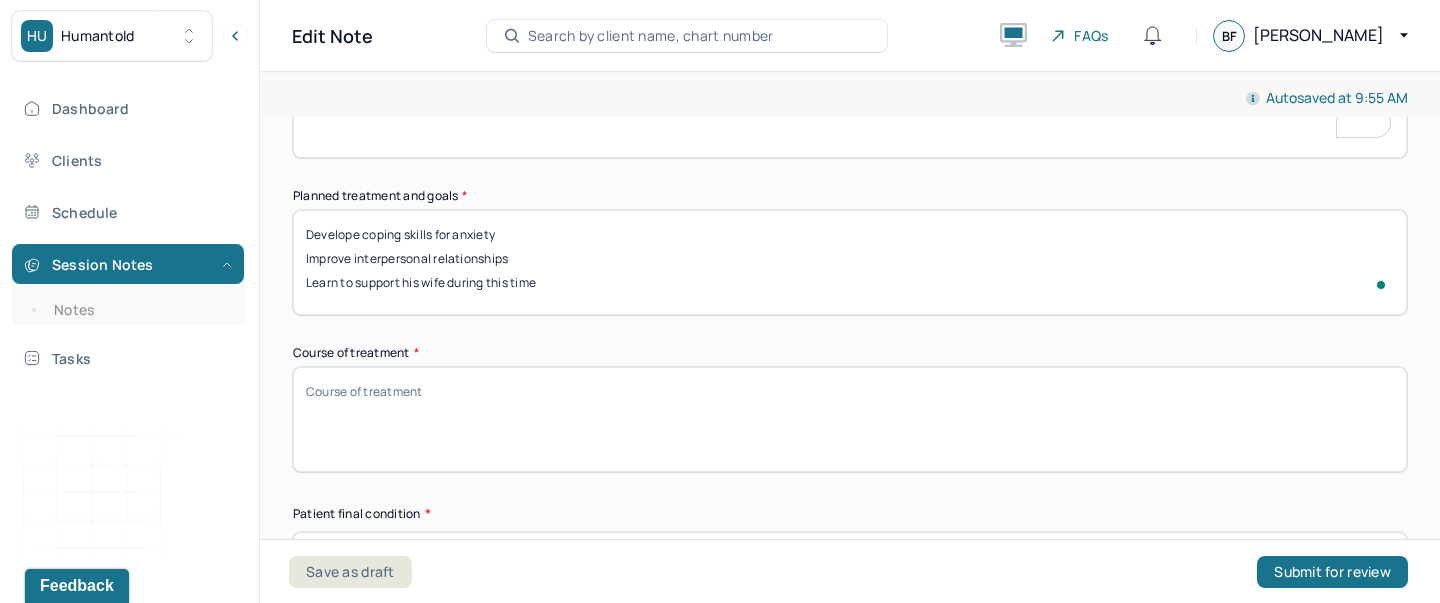 click on "Develope coping skills for anxiety
Improve interpersonal relationships
Learn to support his wife during this time" at bounding box center (850, 262) 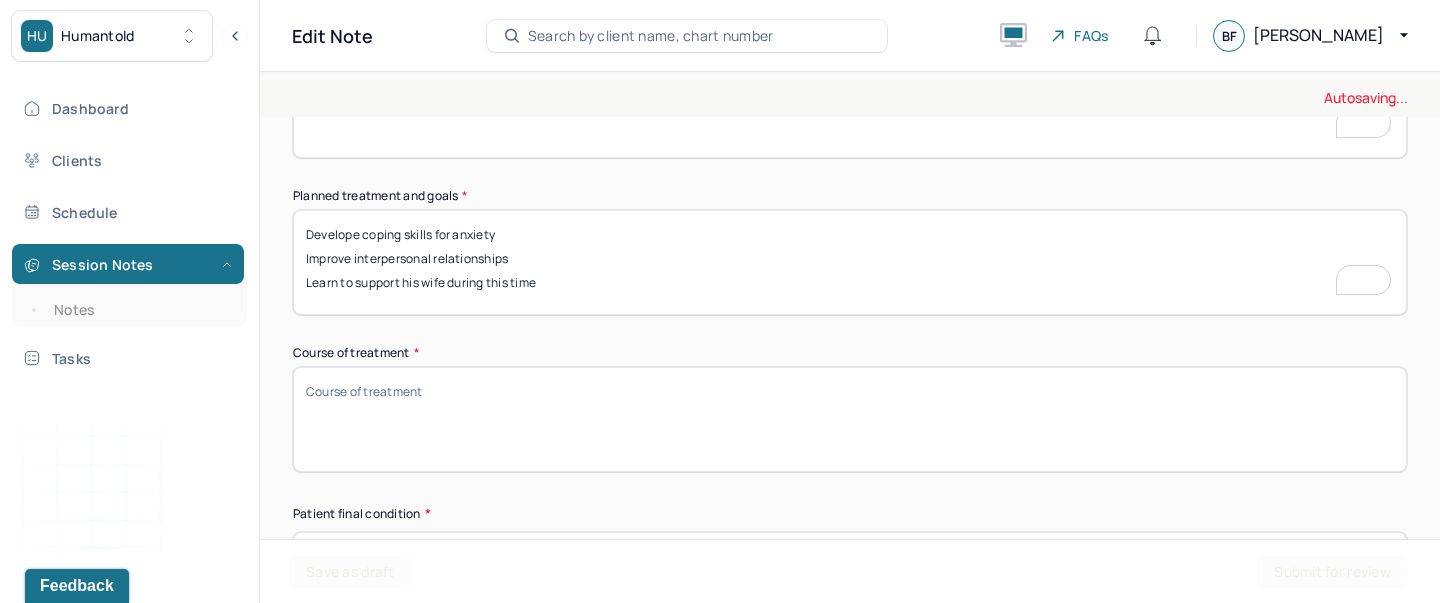 scroll, scrollTop: 1196, scrollLeft: 0, axis: vertical 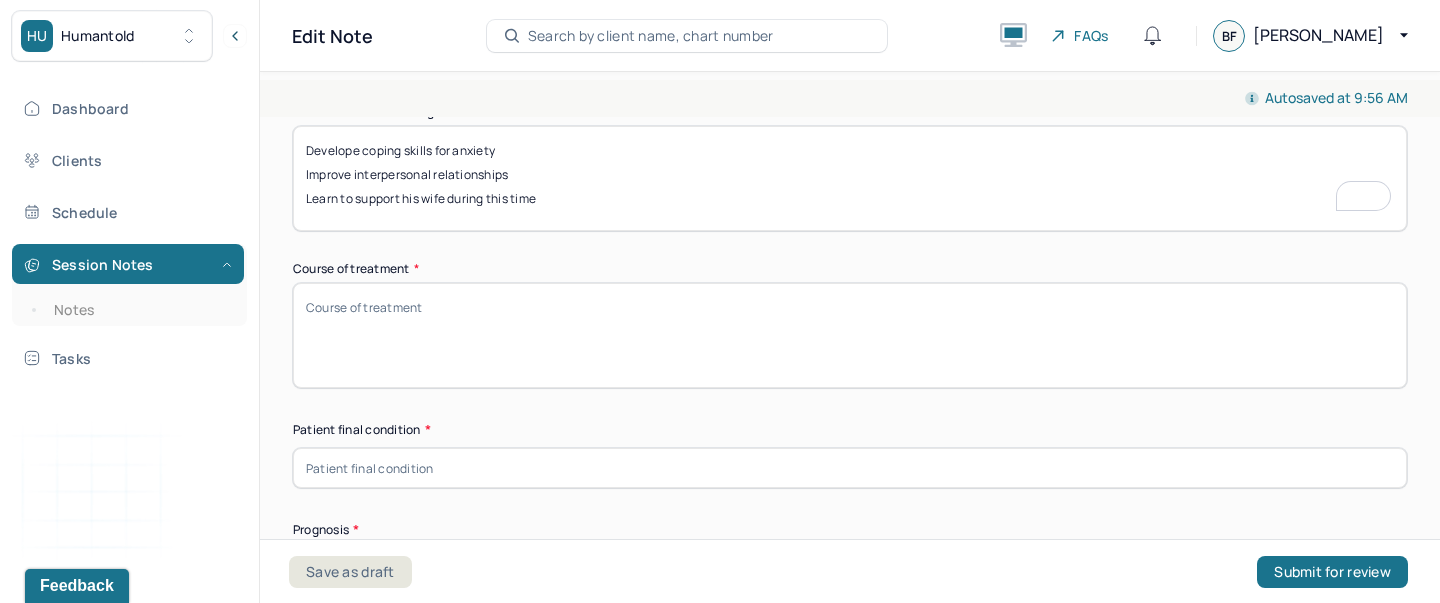 click on "Course of treatment *" at bounding box center (850, 335) 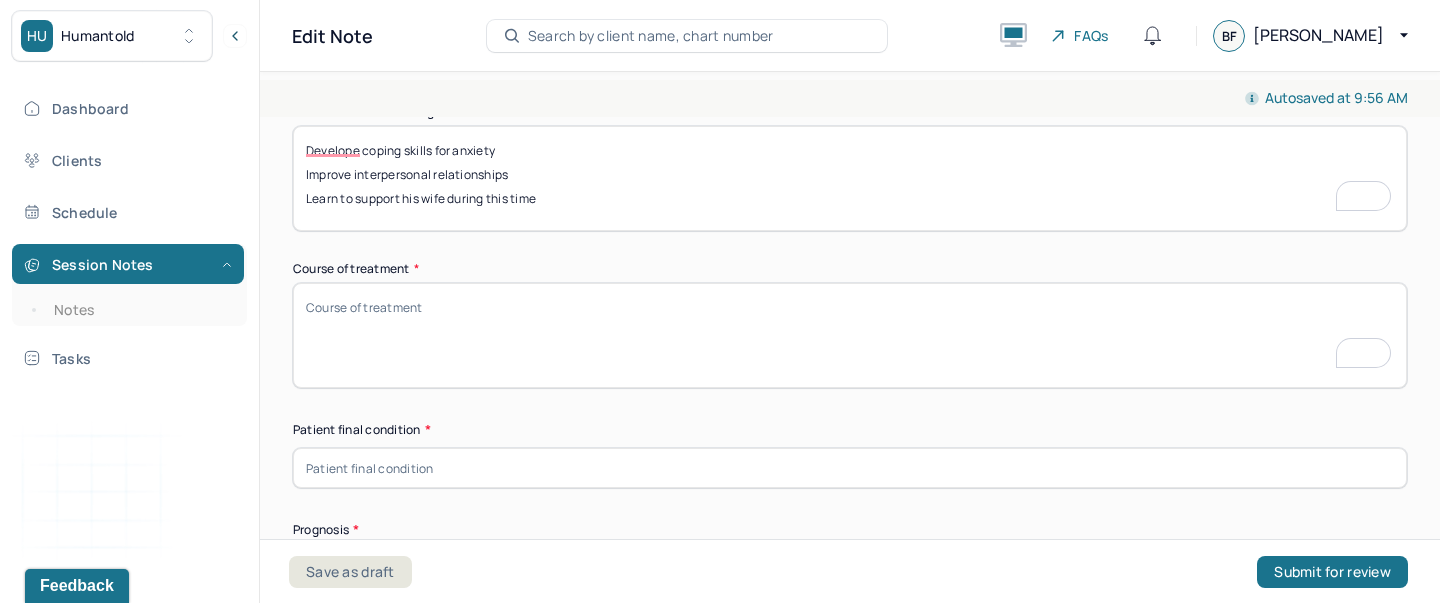 scroll, scrollTop: 1224, scrollLeft: 0, axis: vertical 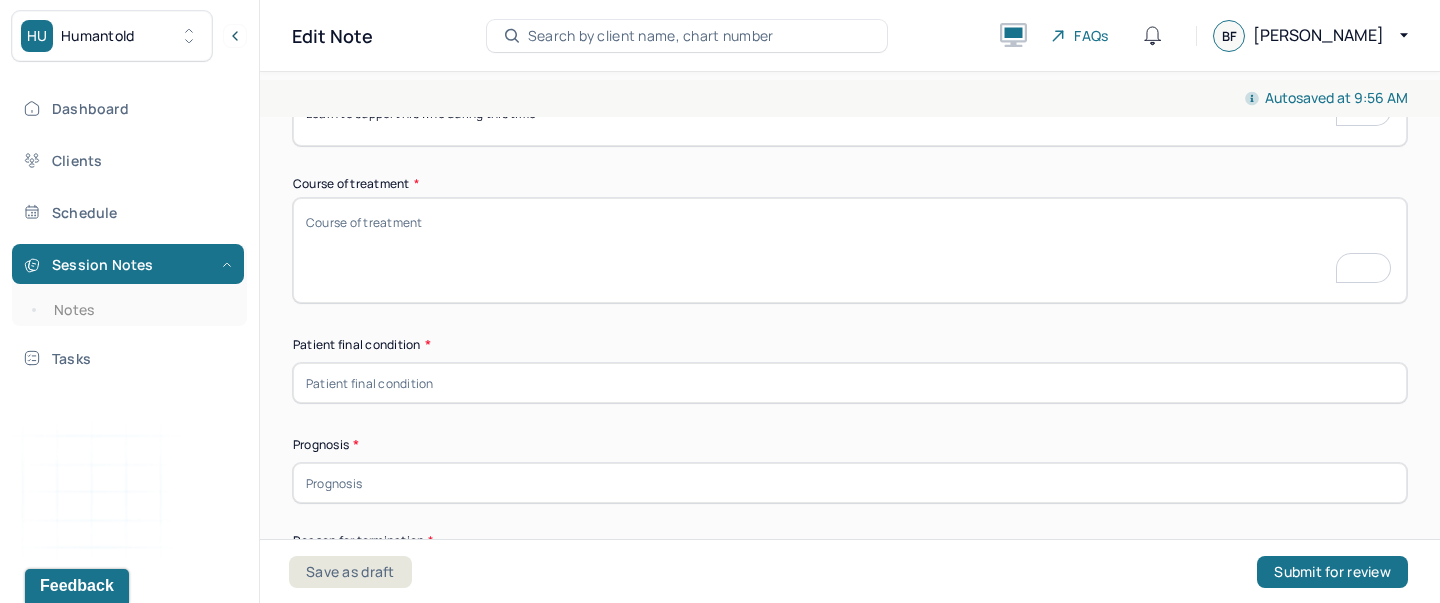 type on "Develop coping skills for anxiety
Improve interpersonal relationships
Learn to support his wife during this time" 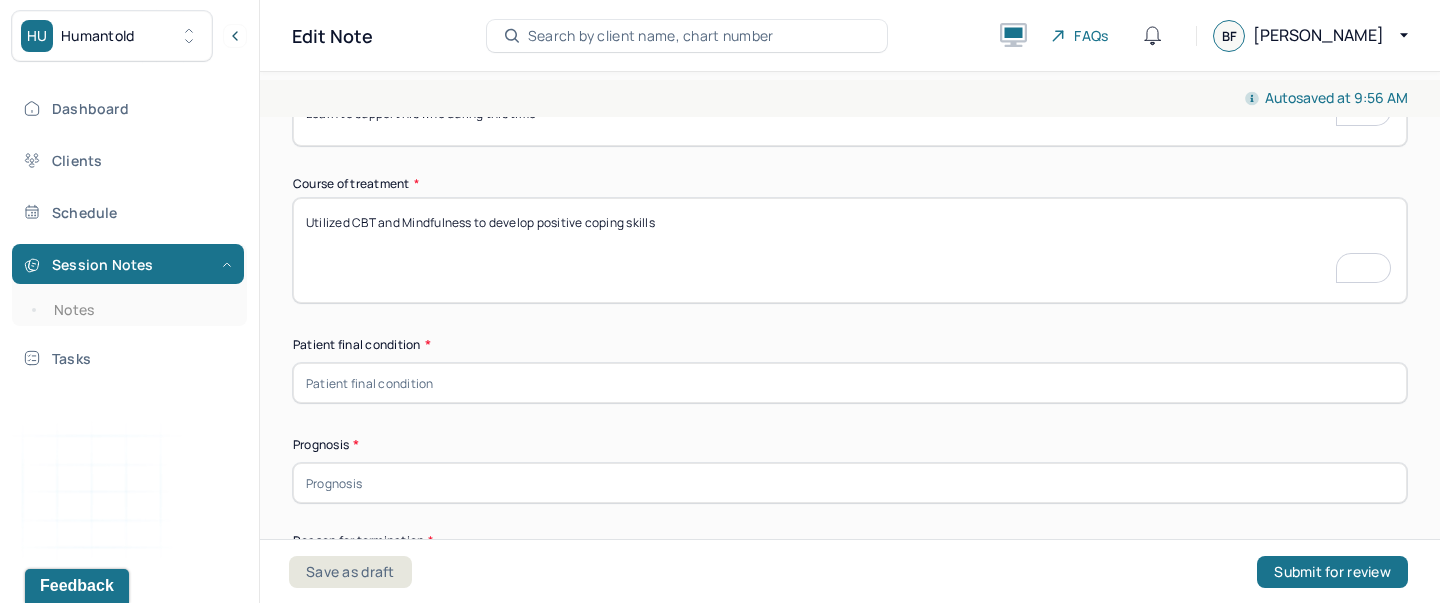 type on "Utilized CBT and Mindfulness to develop positive coping skills" 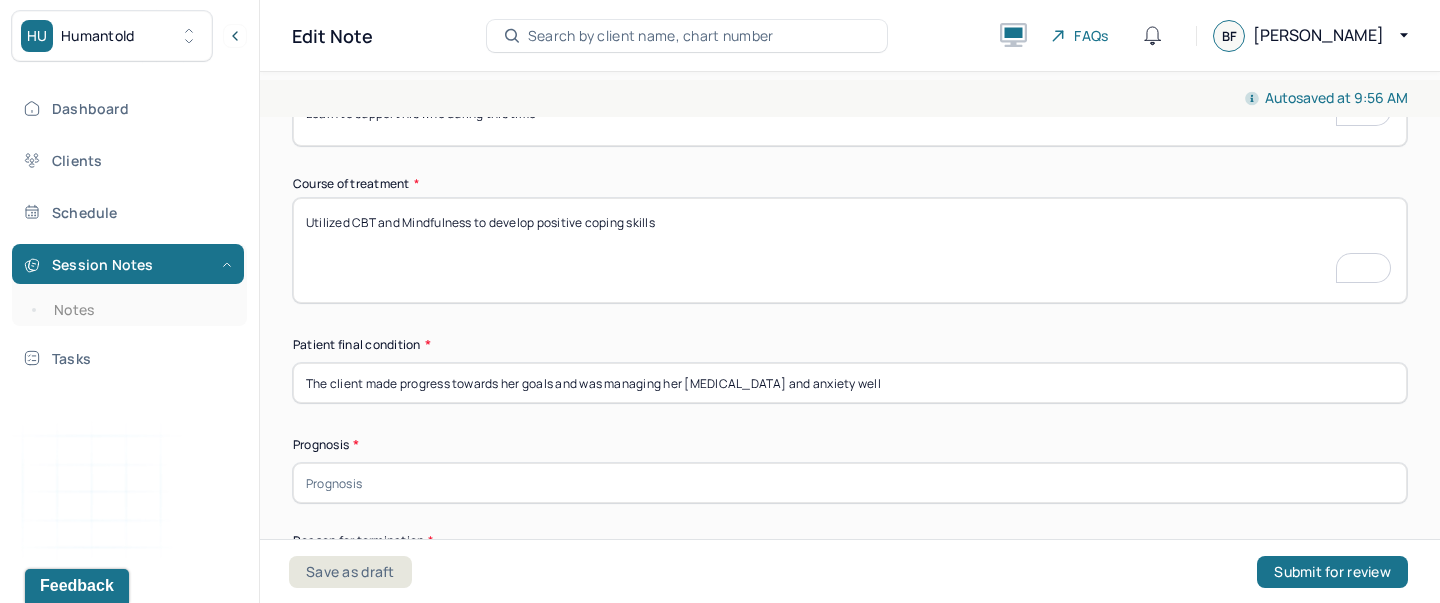 click on "The client made progress towards her goals and was managing her [MEDICAL_DATA] and anxiety well" at bounding box center [850, 383] 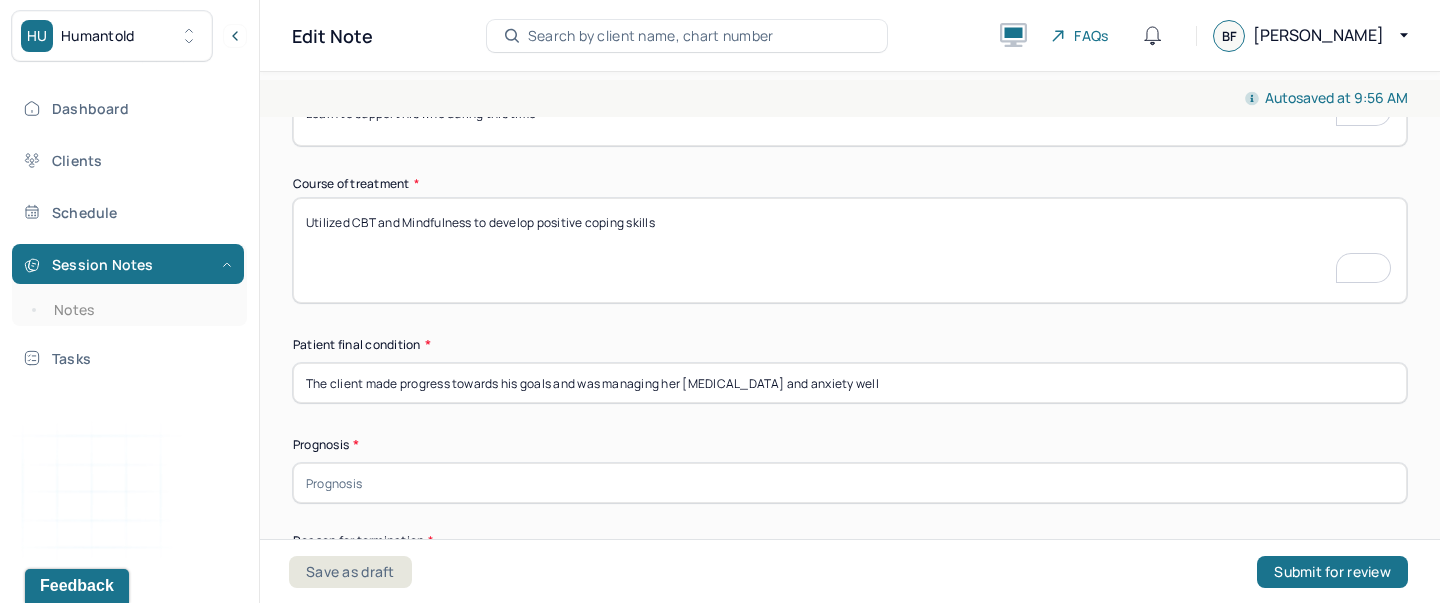 click on "The client made progress towards his goals and was managing her [MEDICAL_DATA] and anxiety well" at bounding box center (850, 383) 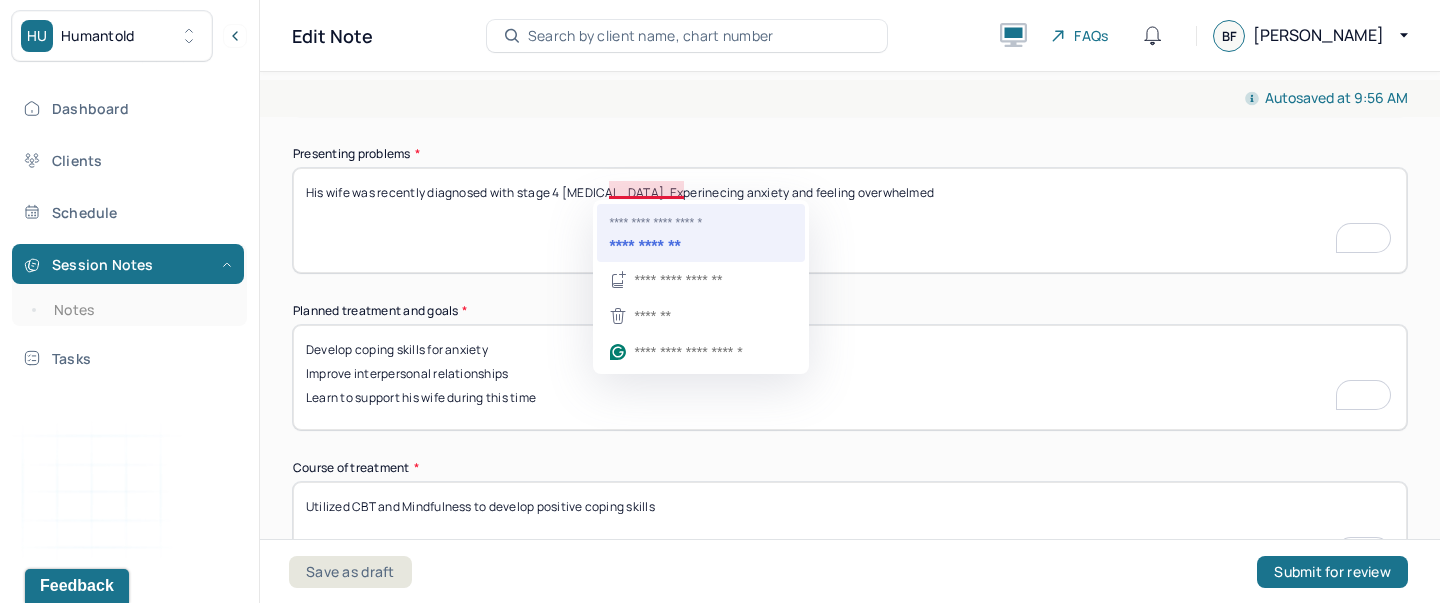type on "The client made progress towards his goals and was managing his [MEDICAL_DATA] and anxiety well" 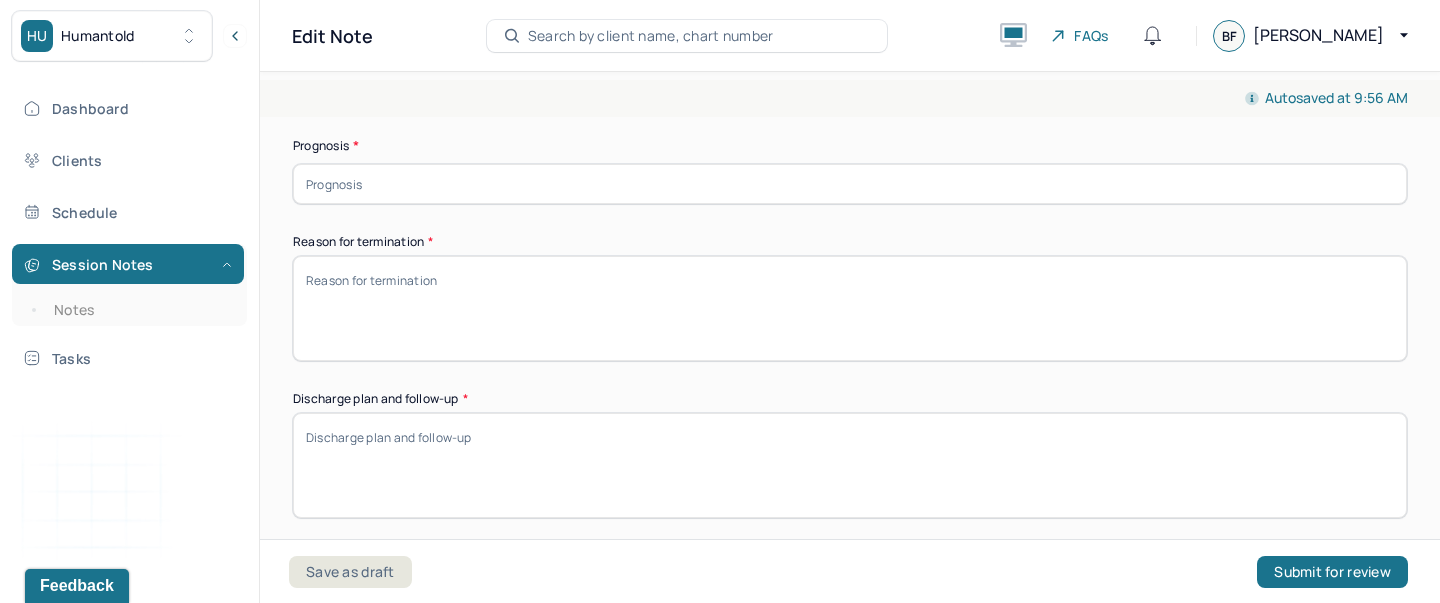 type on "His wife was recently diagnosed with stage 4 [MEDICAL_DATA]. Experiencing anxiety and feeling overwhelmed" 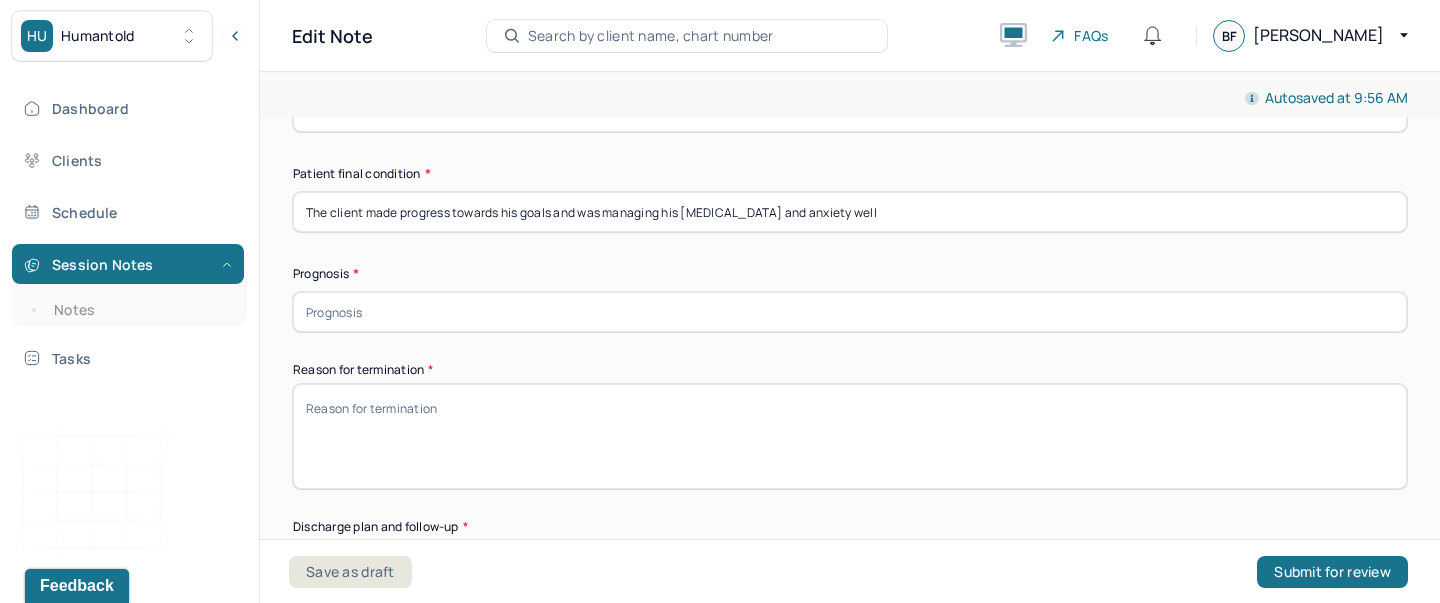 click at bounding box center (850, 312) 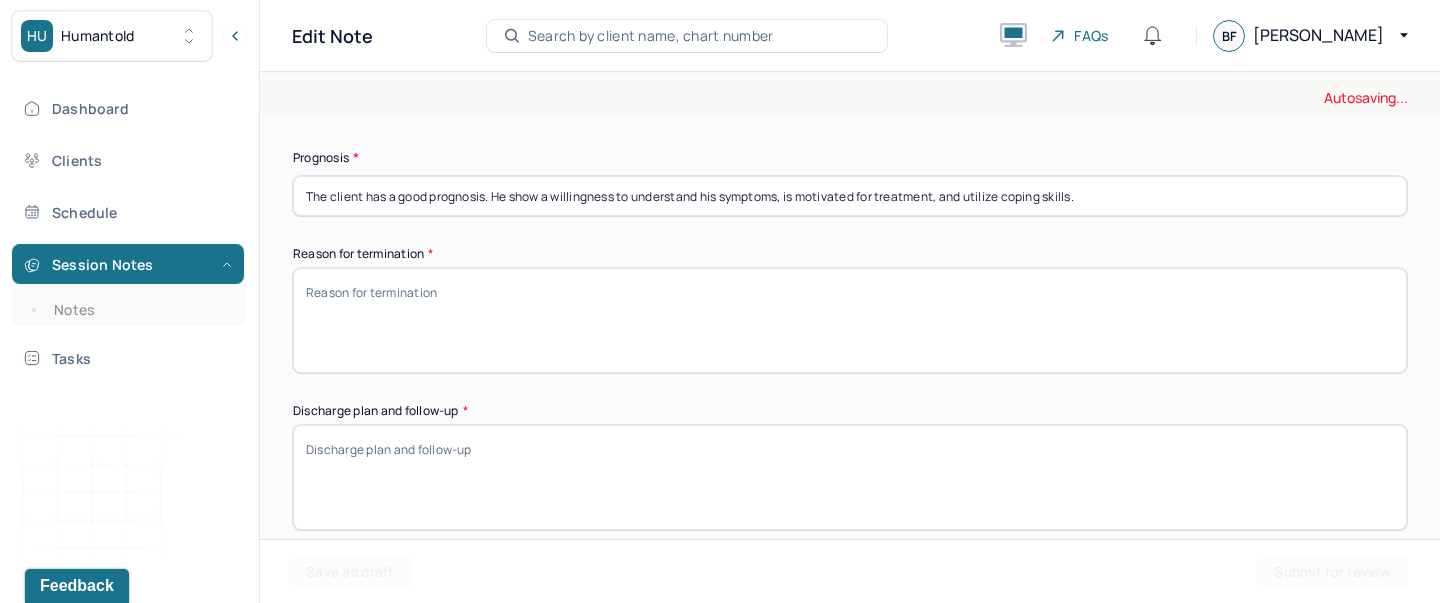 click on "Reason for termination *" at bounding box center (850, 320) 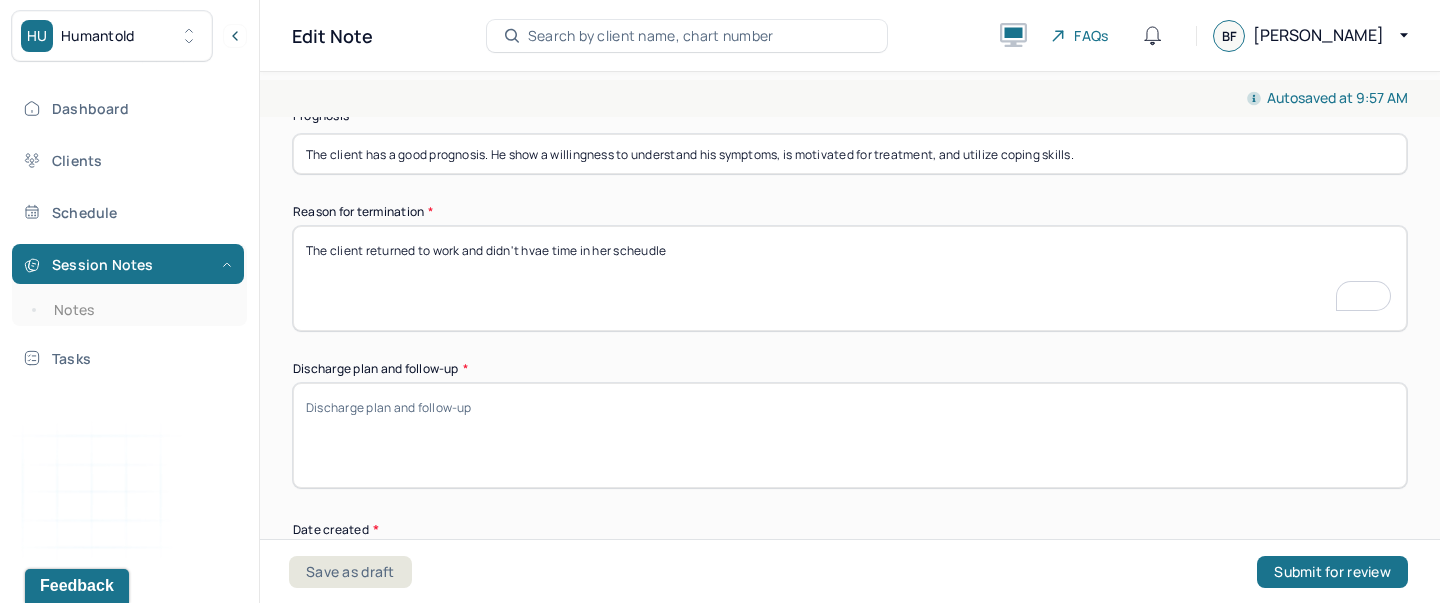 click on "The client returned to work and" at bounding box center [850, 278] 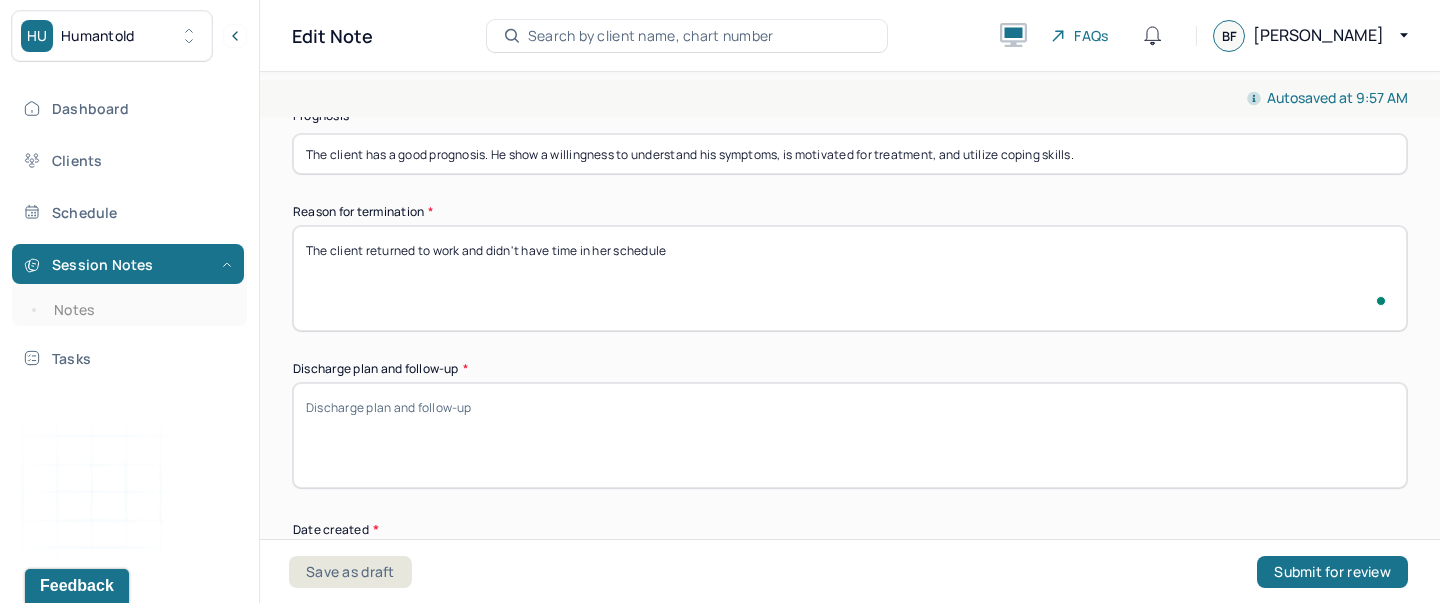 type on "The client returned to work and didn't have time in her schedule" 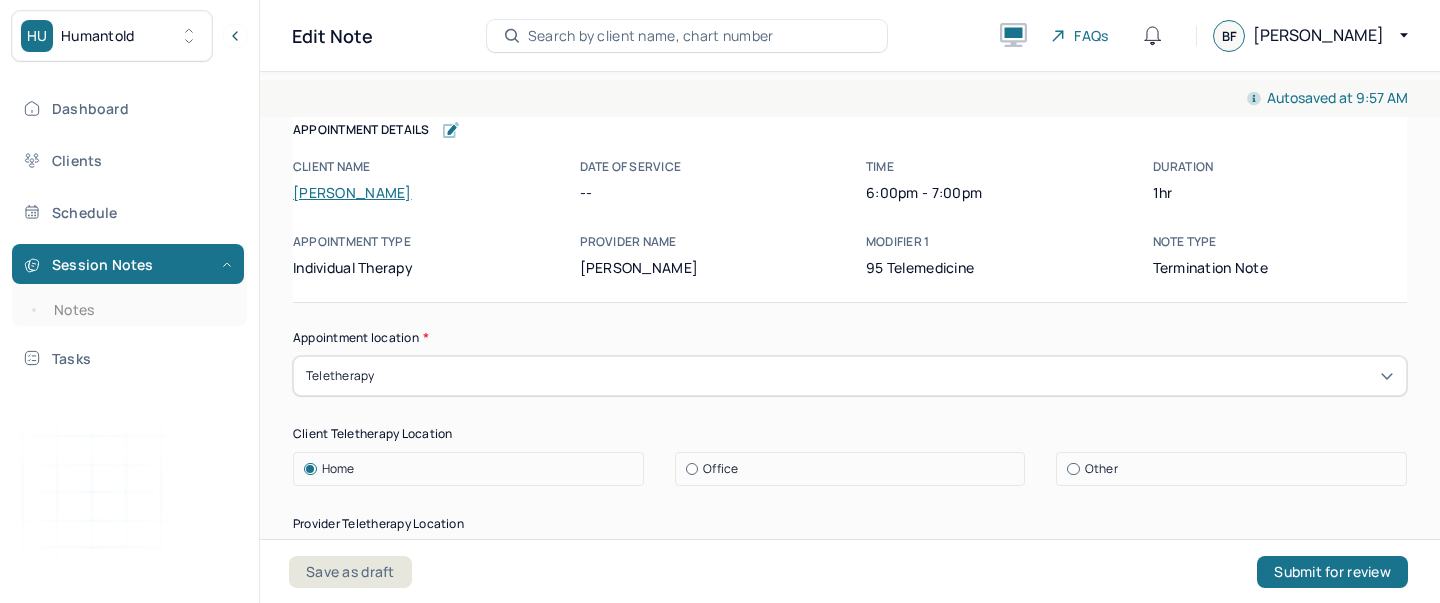 scroll, scrollTop: 0, scrollLeft: 0, axis: both 